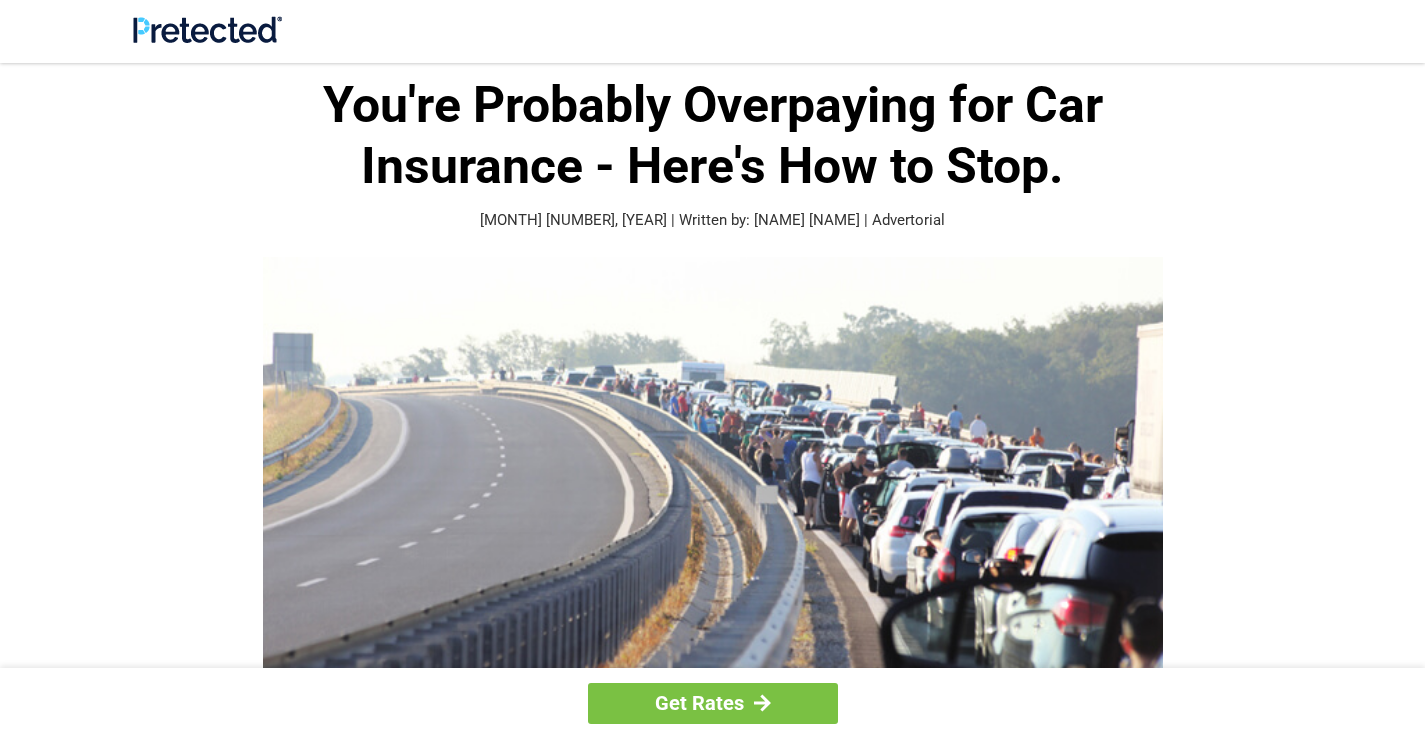 scroll, scrollTop: 0, scrollLeft: 0, axis: both 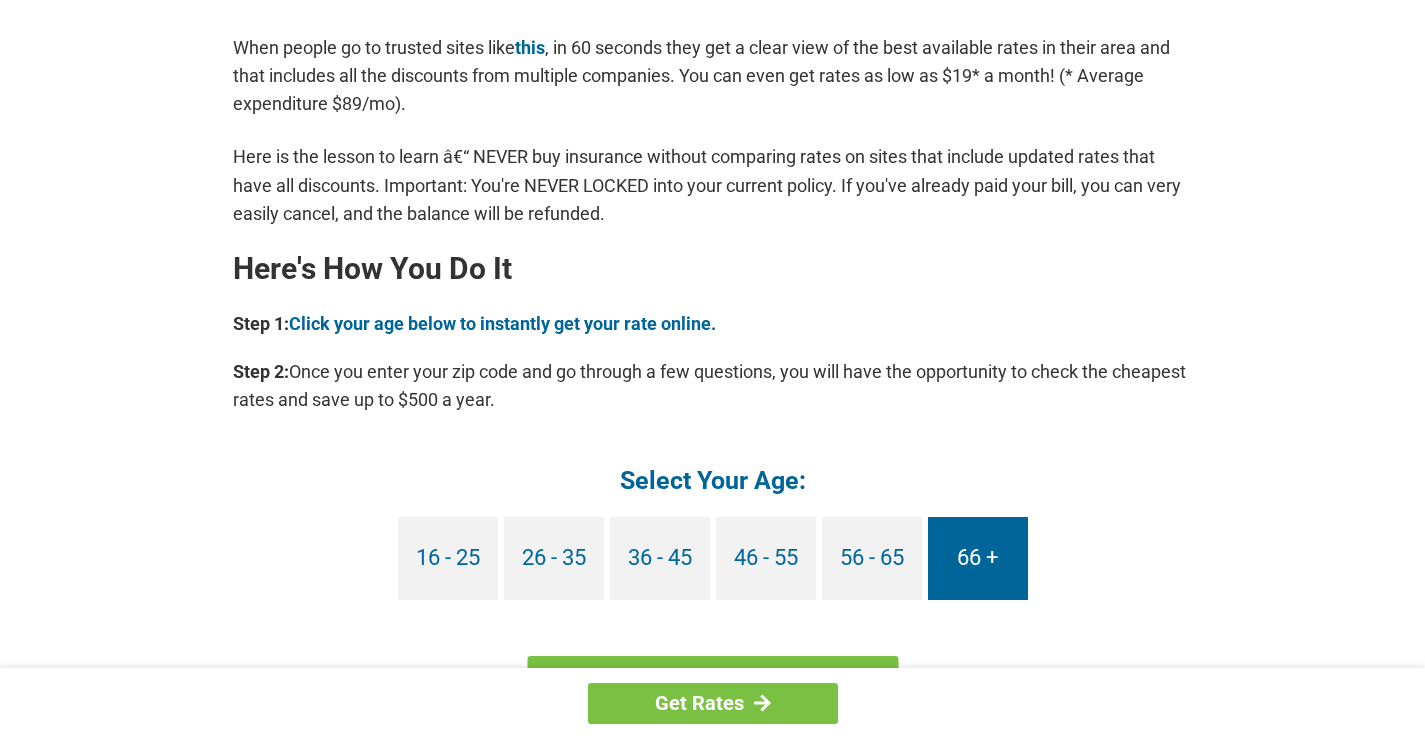 click on "66 +" at bounding box center [978, 558] 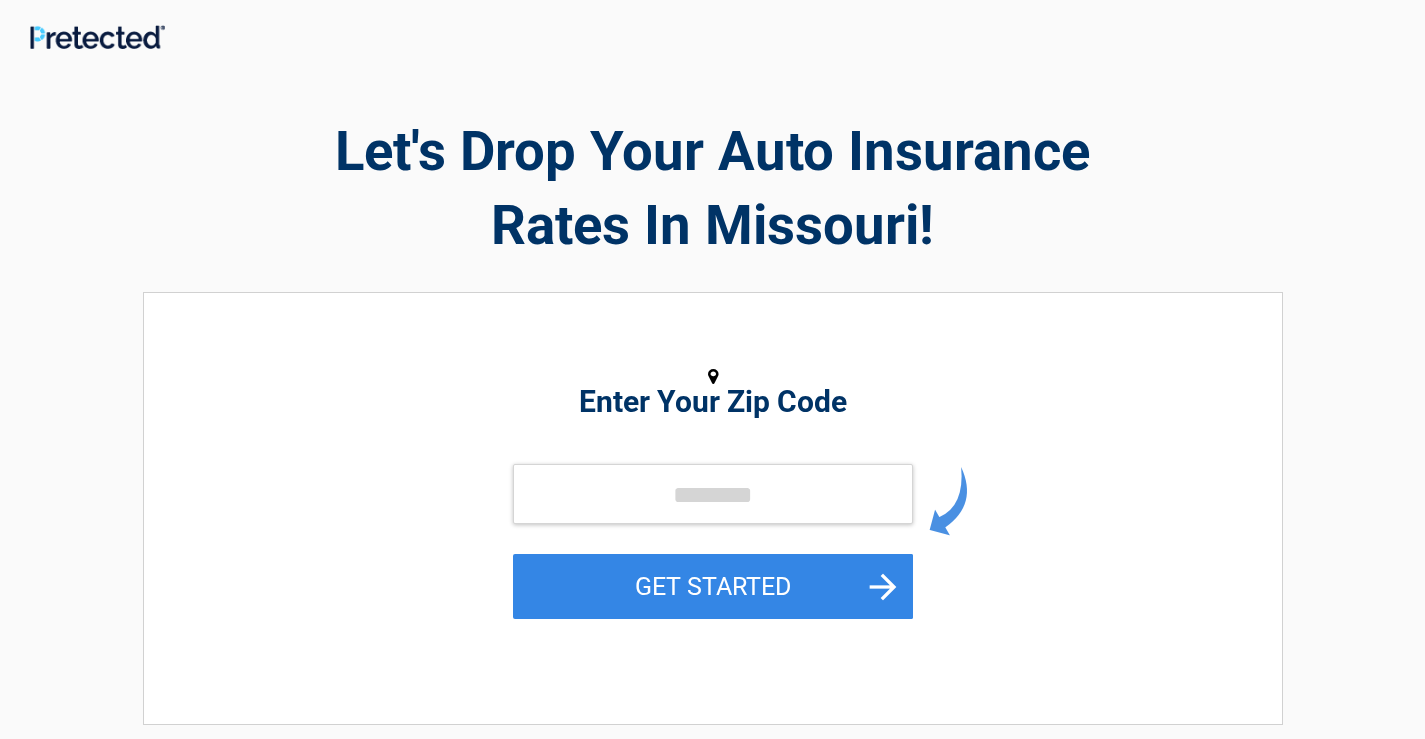 scroll, scrollTop: 0, scrollLeft: 0, axis: both 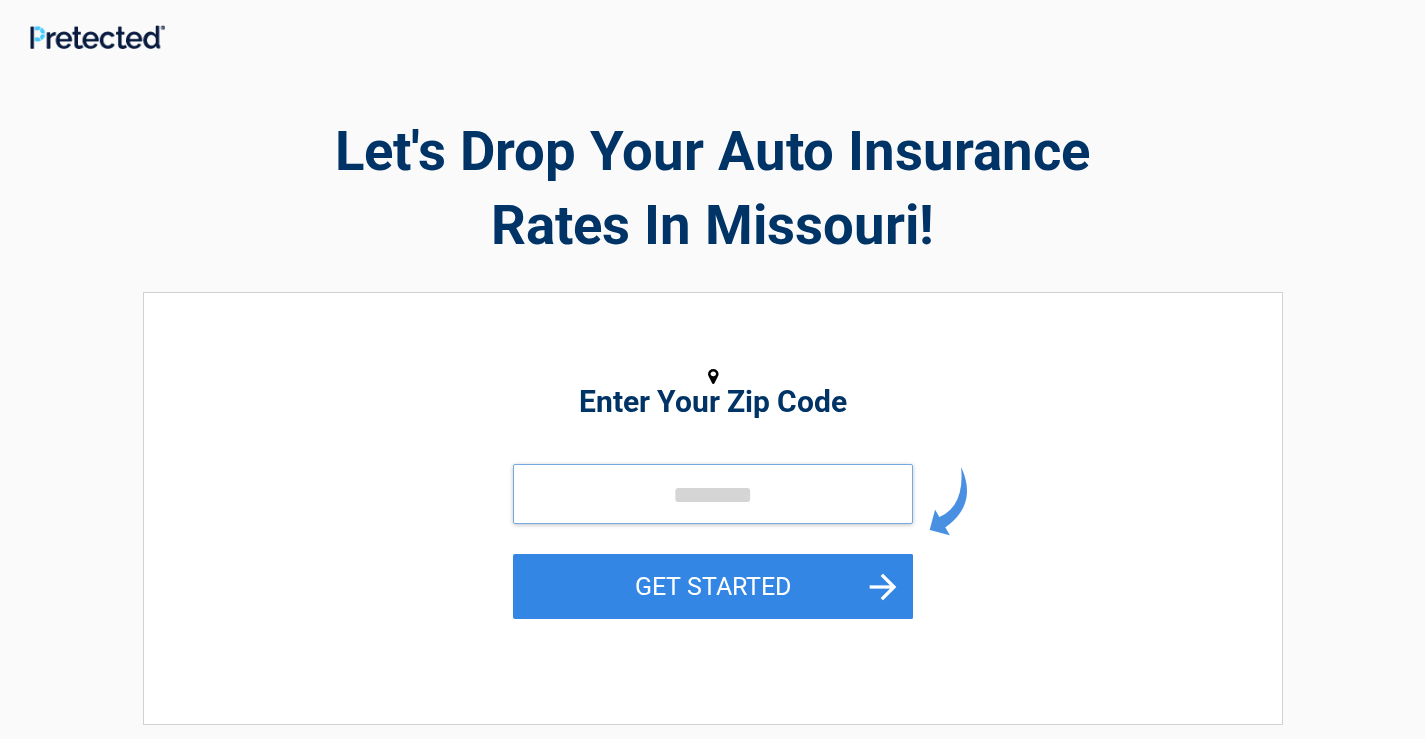 click at bounding box center (713, 494) 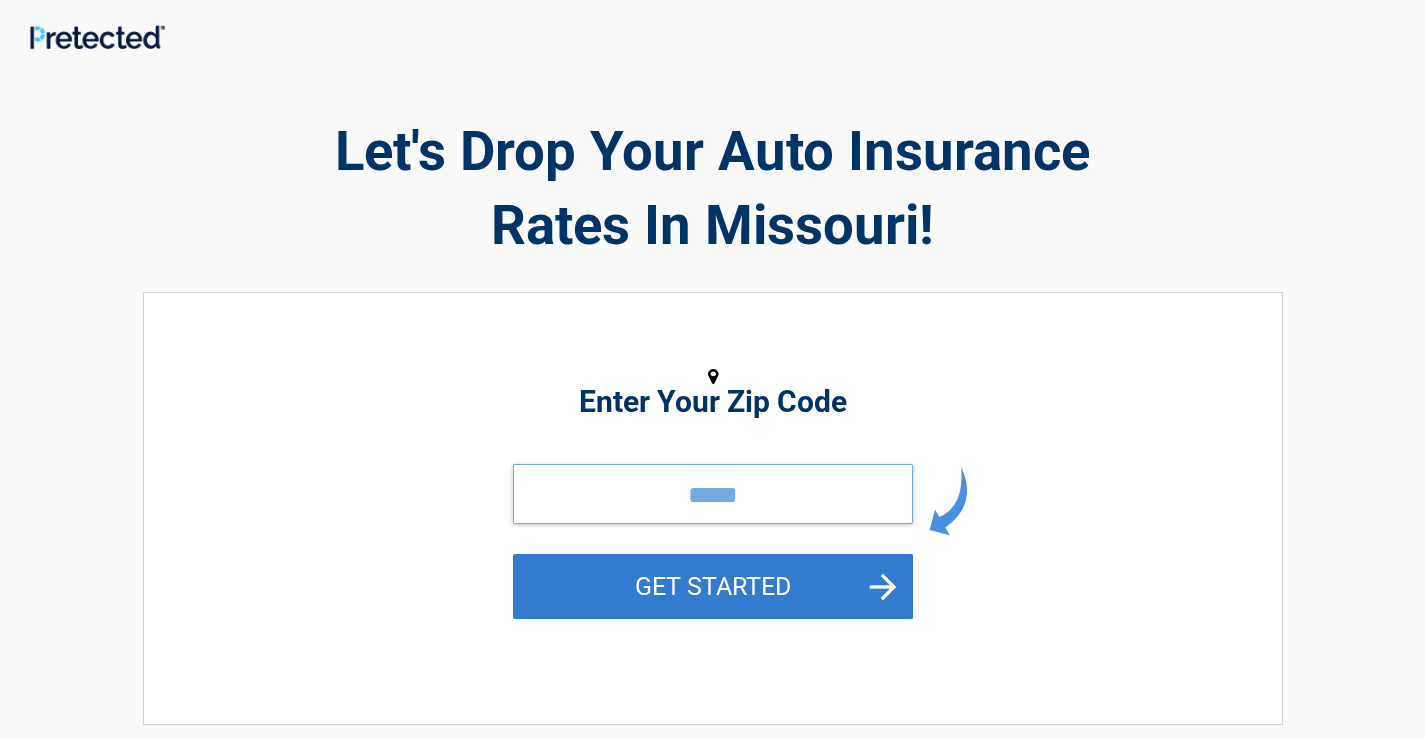 type on "*****" 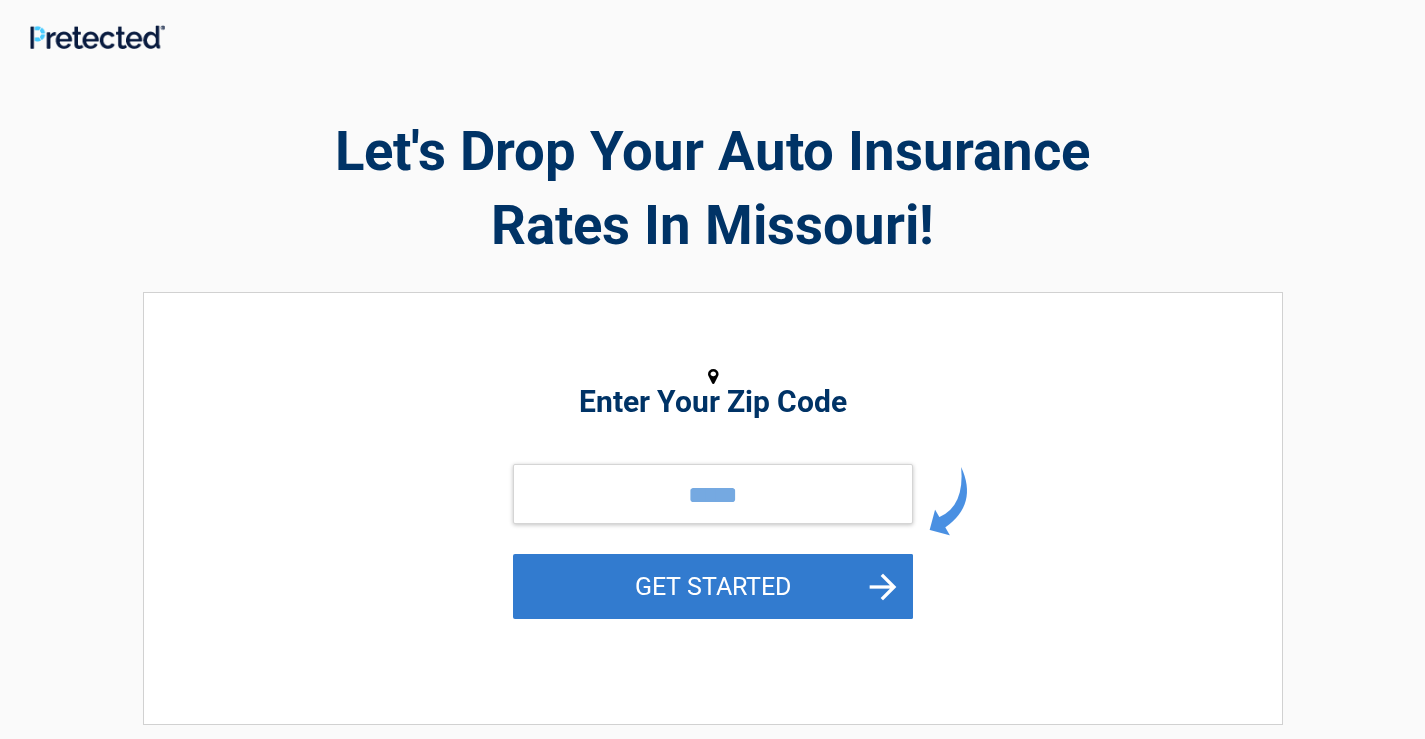 click on "GET STARTED" at bounding box center (713, 586) 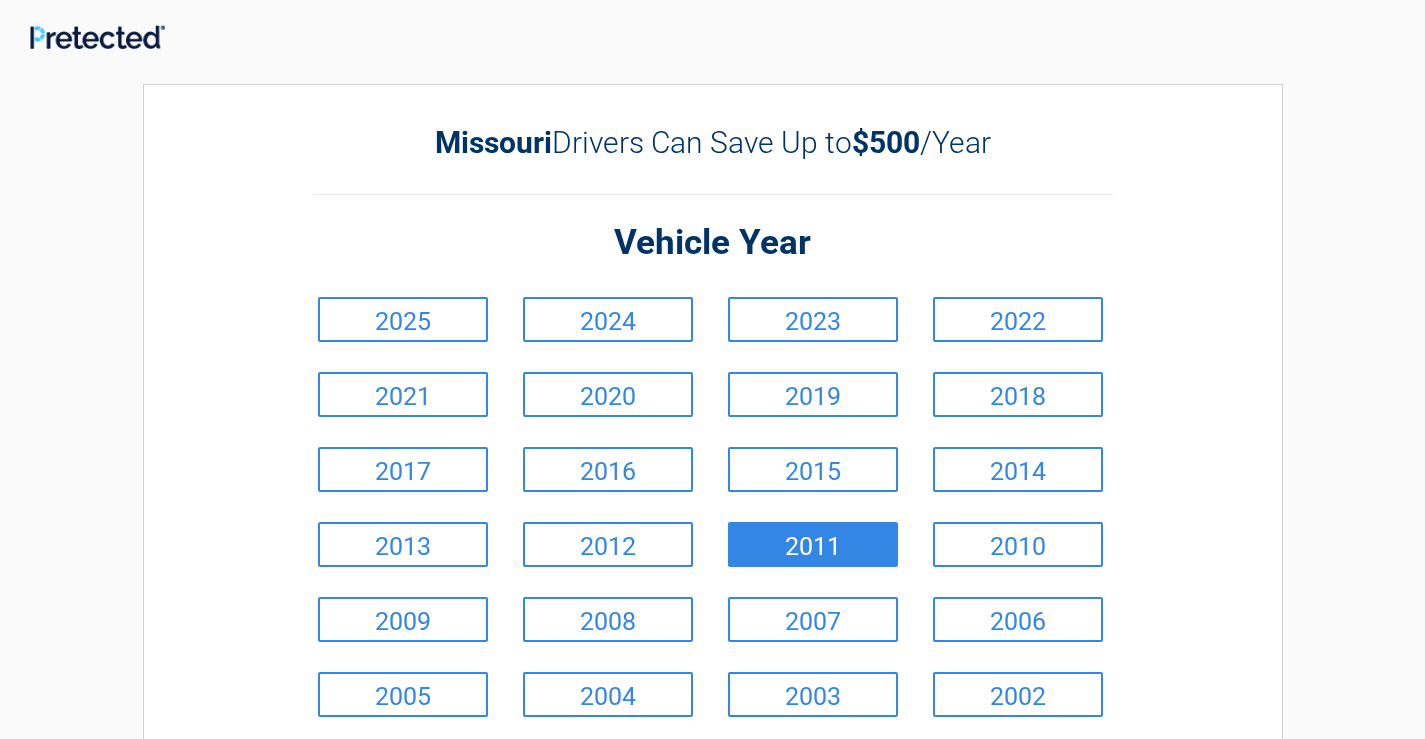 click on "2011" at bounding box center [813, 544] 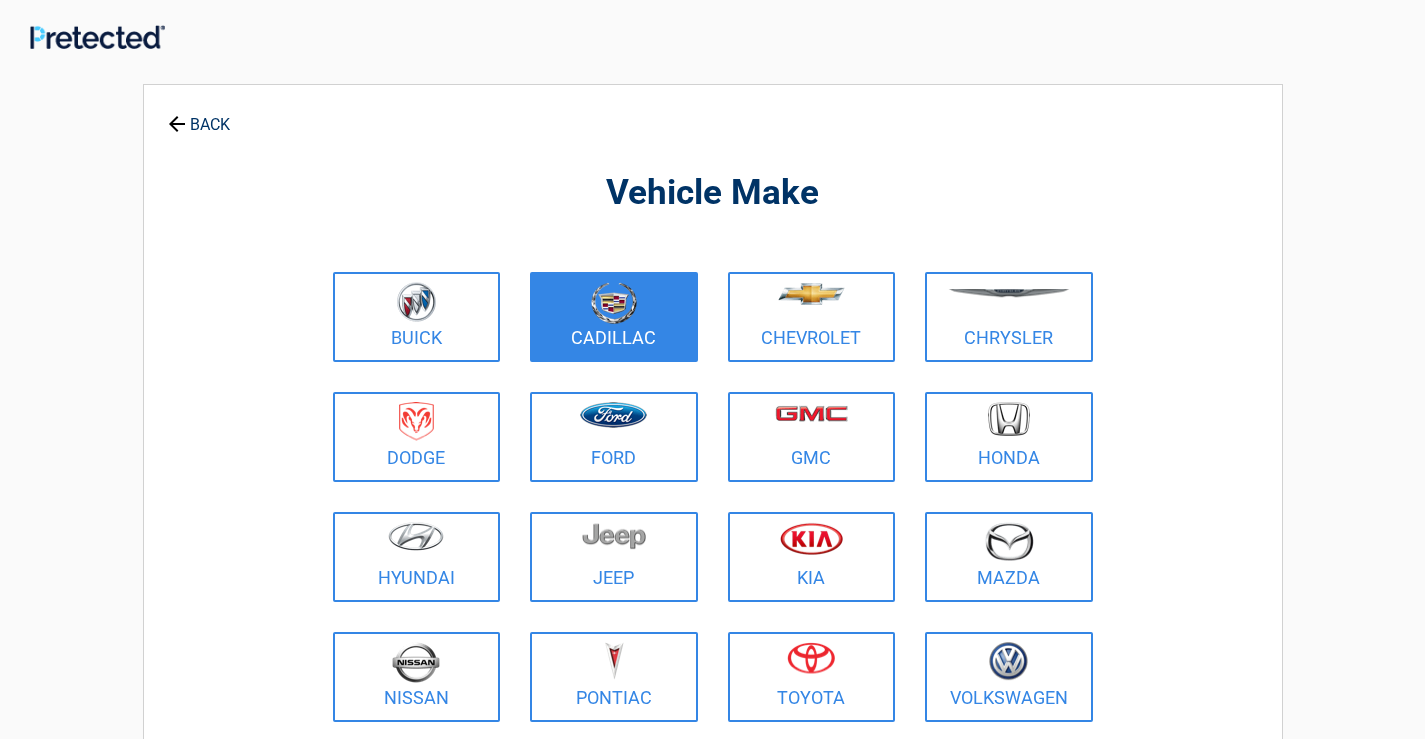 click on "Cadillac" at bounding box center (614, 317) 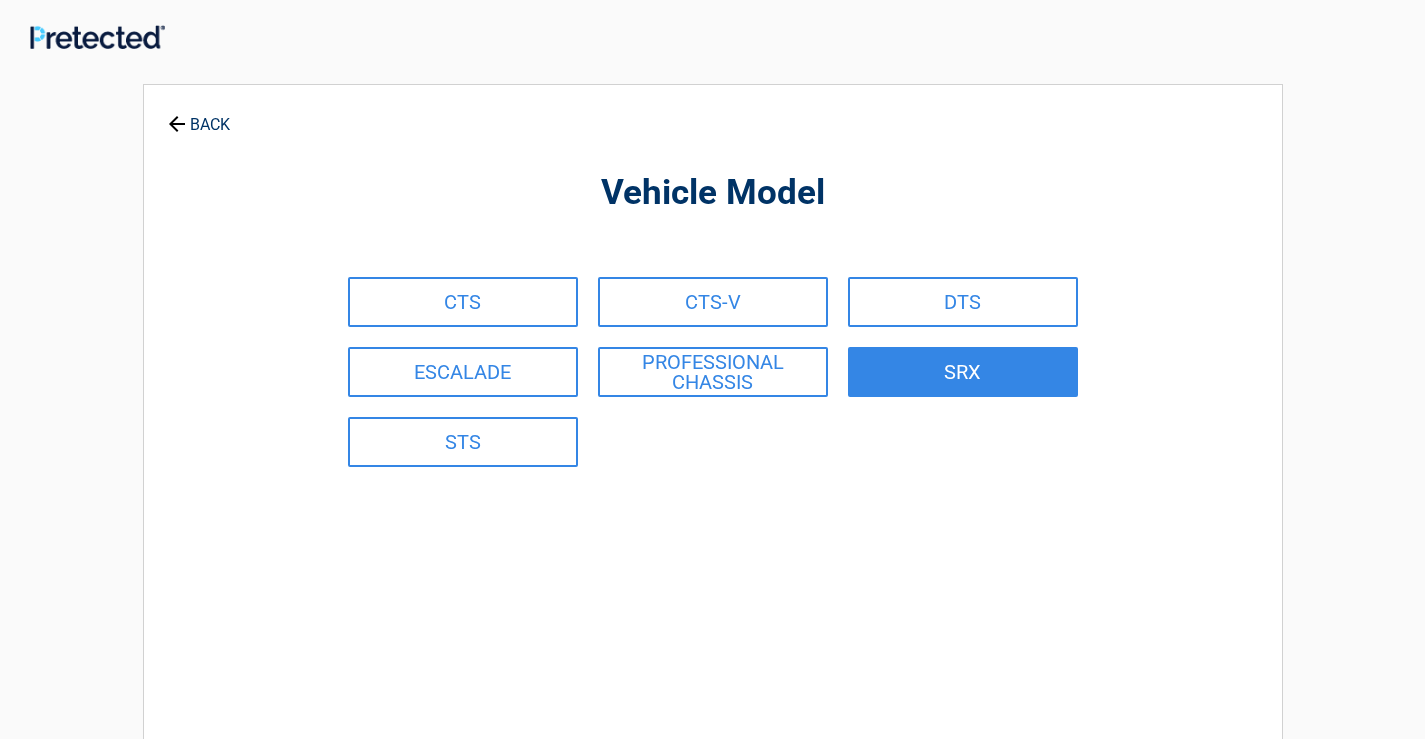 click on "SRX" at bounding box center (963, 372) 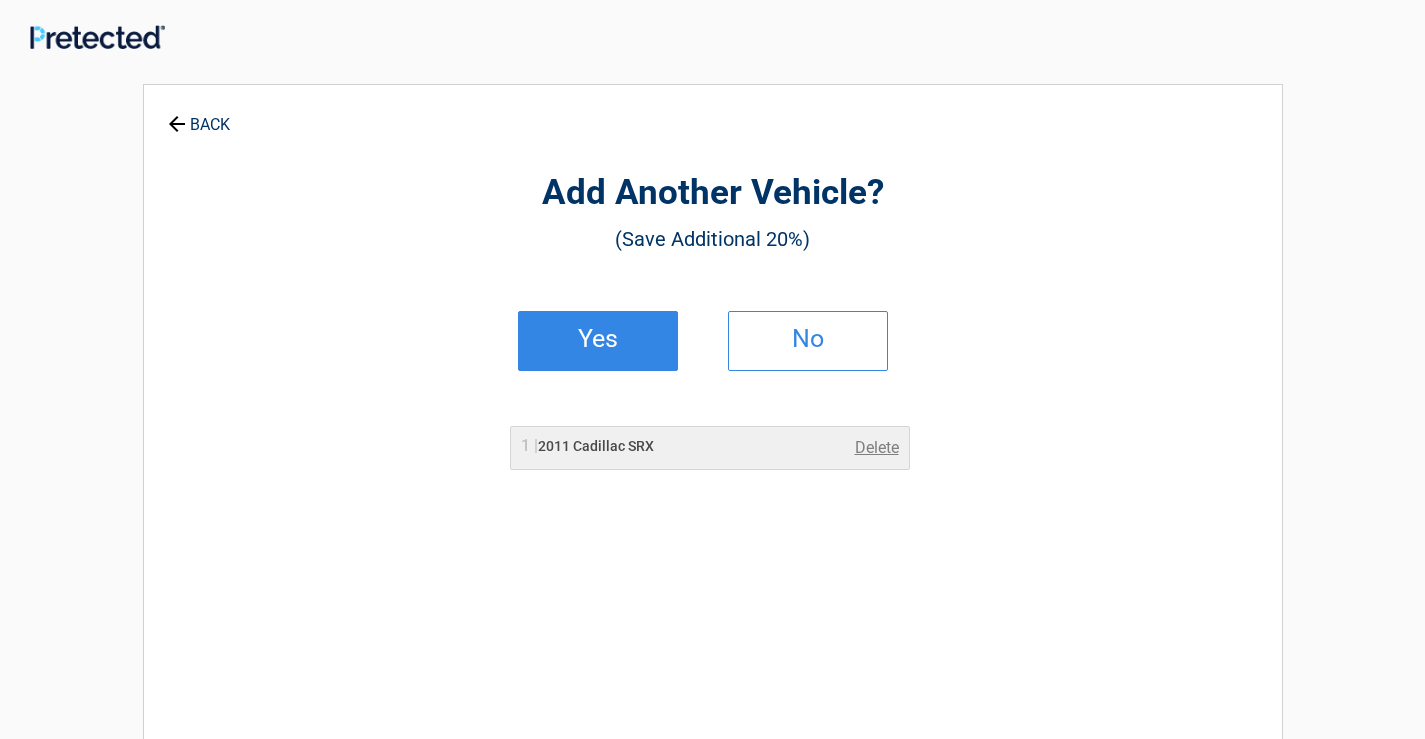 click on "Yes" at bounding box center [598, 339] 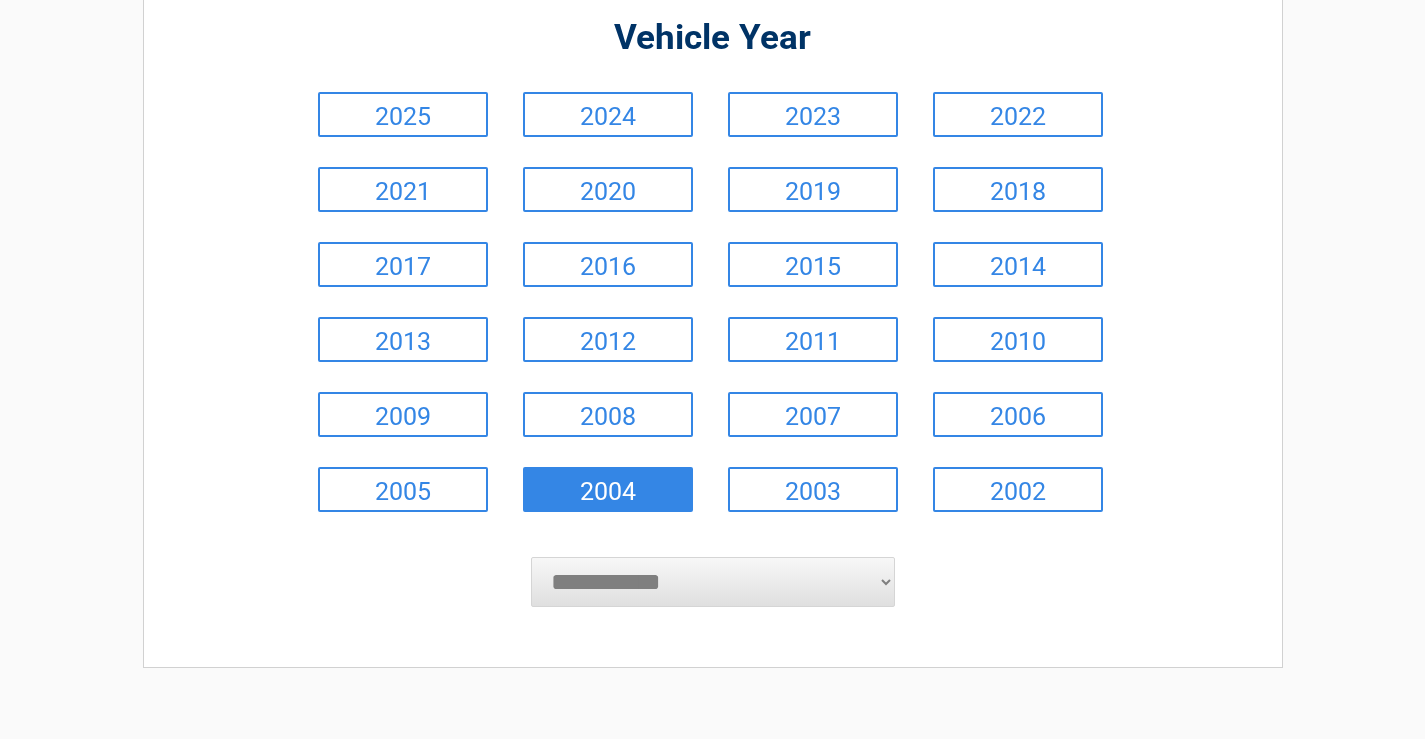 scroll, scrollTop: 300, scrollLeft: 0, axis: vertical 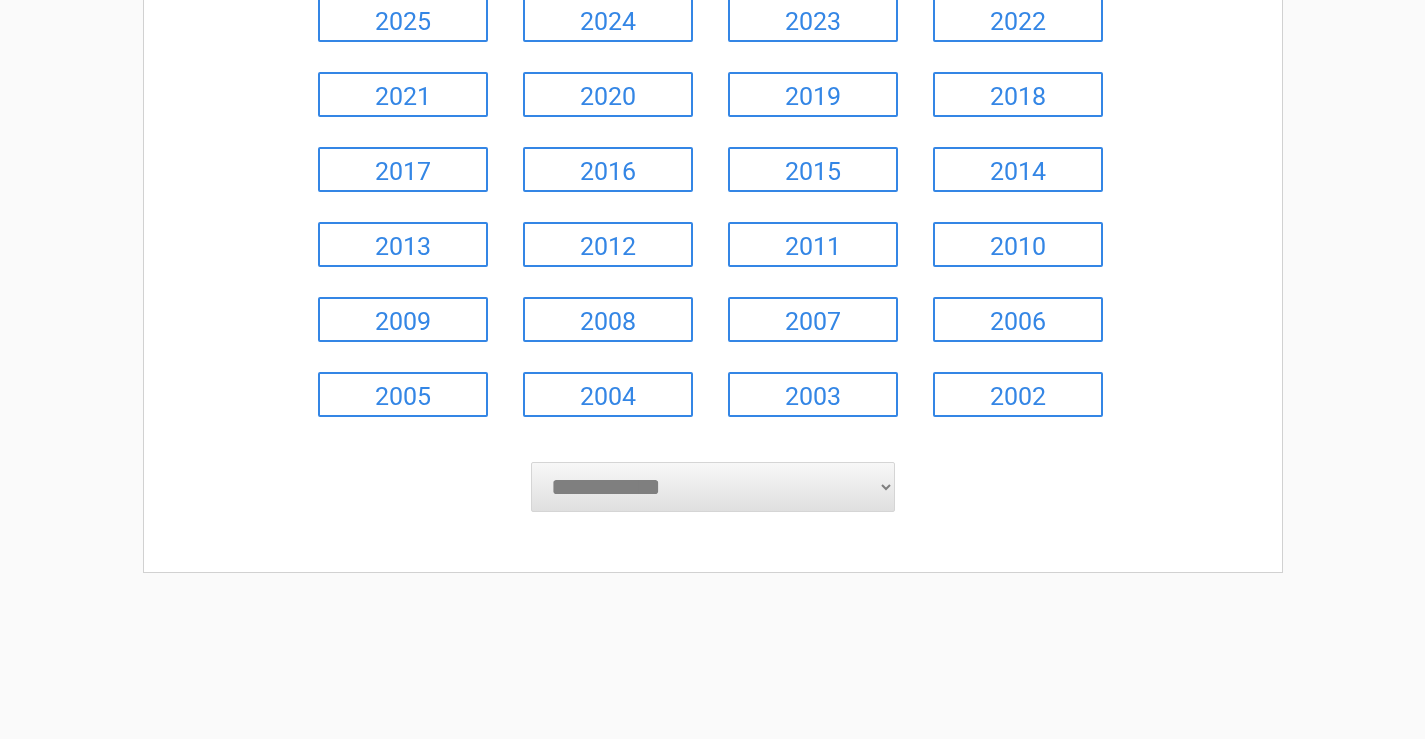 click on "**********" at bounding box center [713, 487] 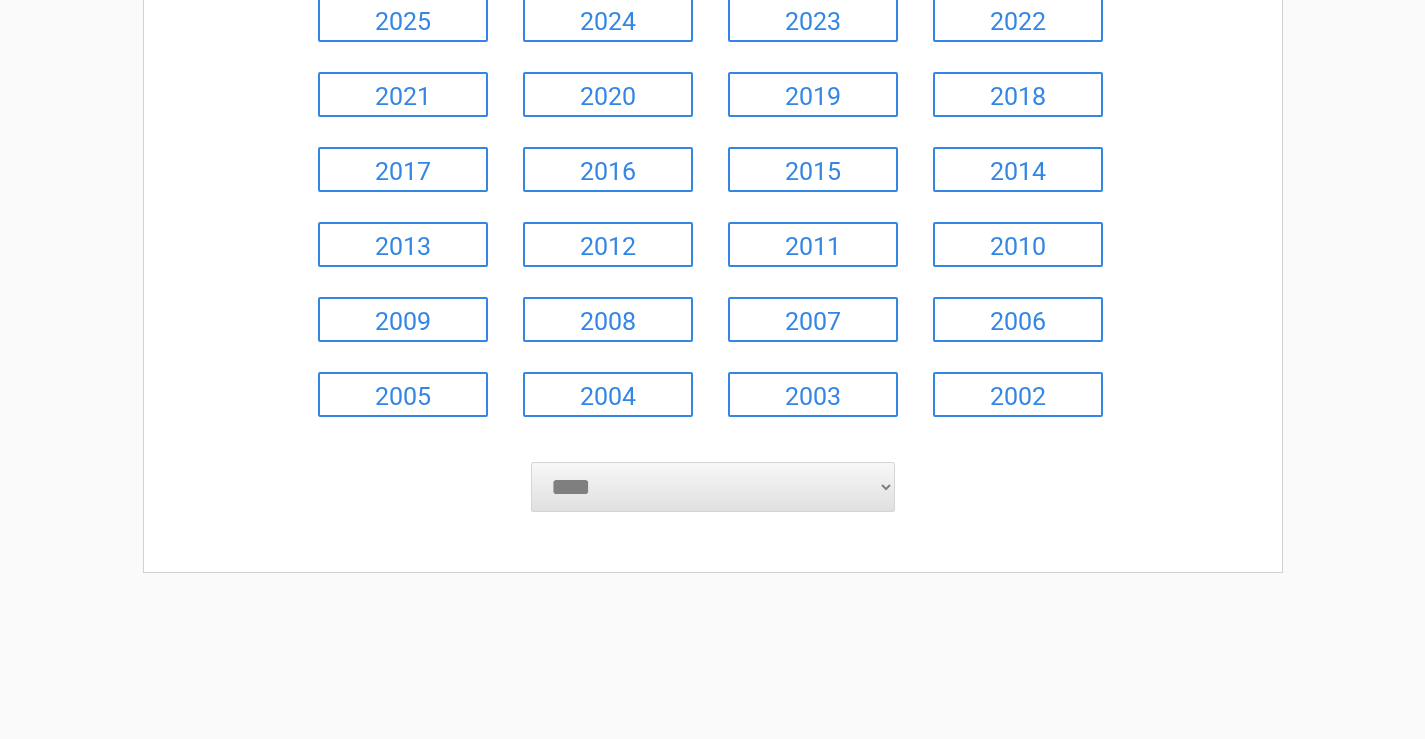 click on "**********" at bounding box center [713, 487] 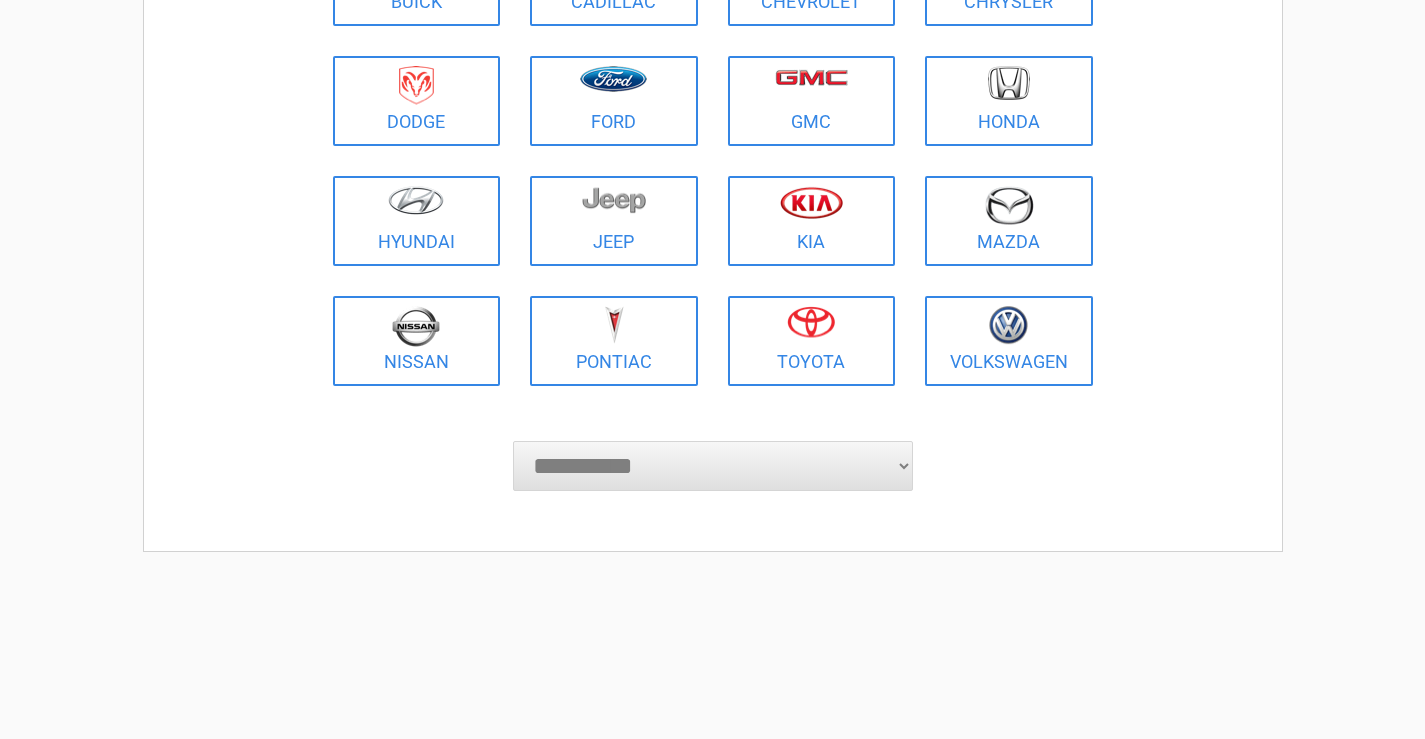 scroll, scrollTop: 400, scrollLeft: 0, axis: vertical 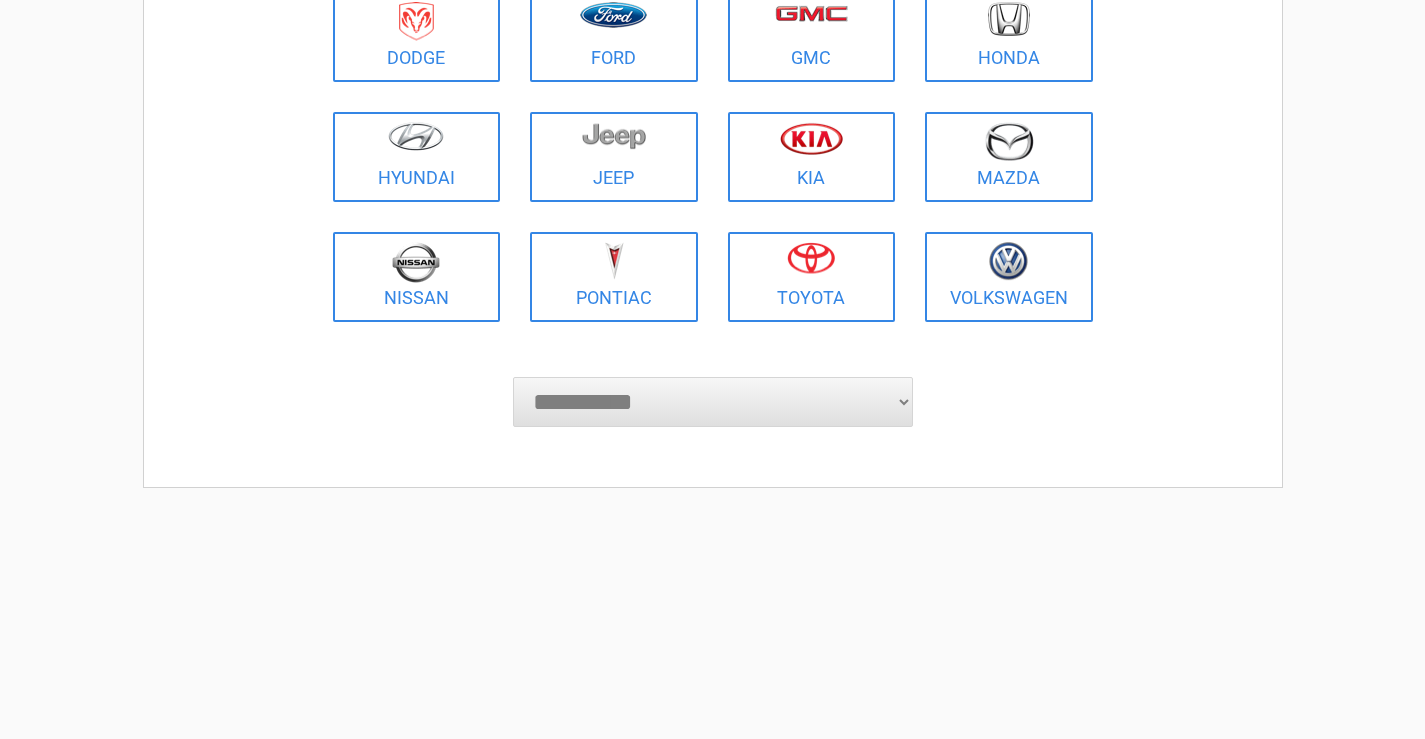 click on "[PHONE]" at bounding box center [713, 402] 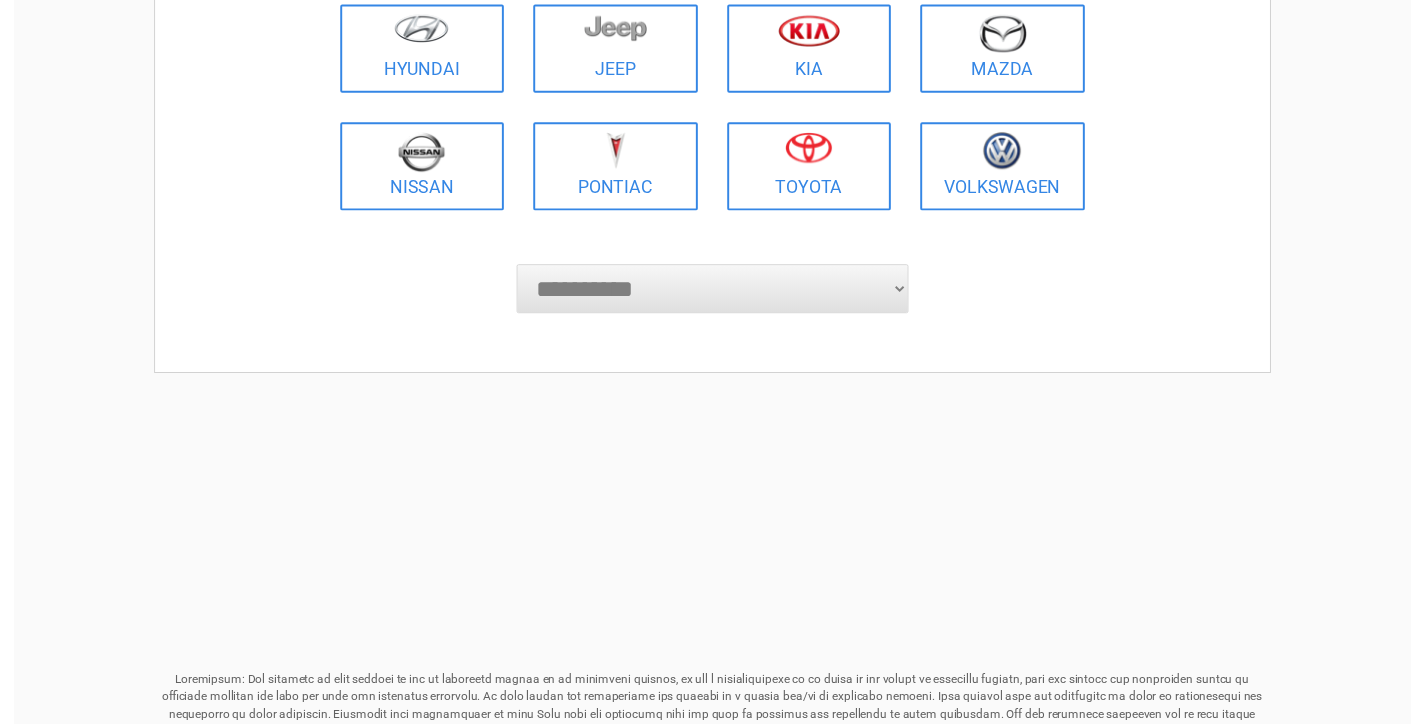 scroll, scrollTop: 500, scrollLeft: 0, axis: vertical 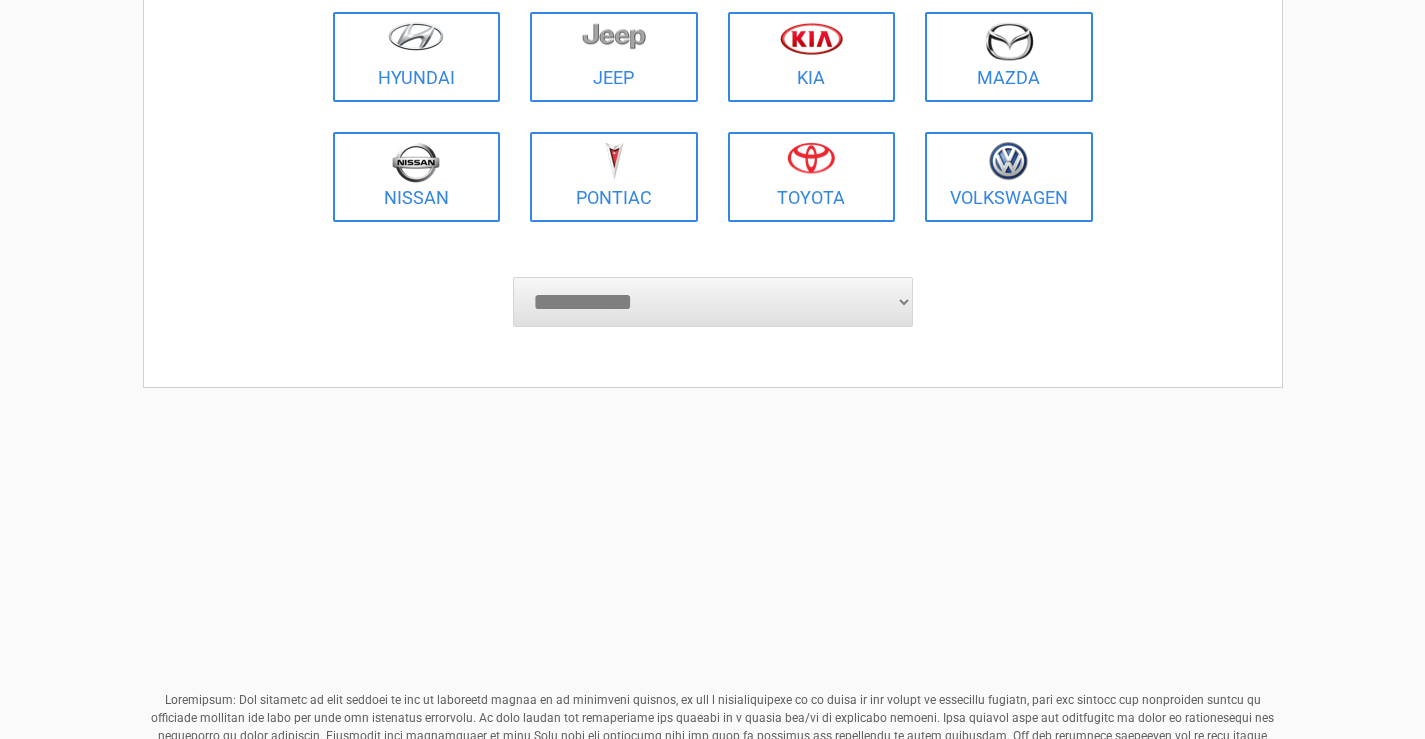 click on "[PHONE]" at bounding box center [713, 302] 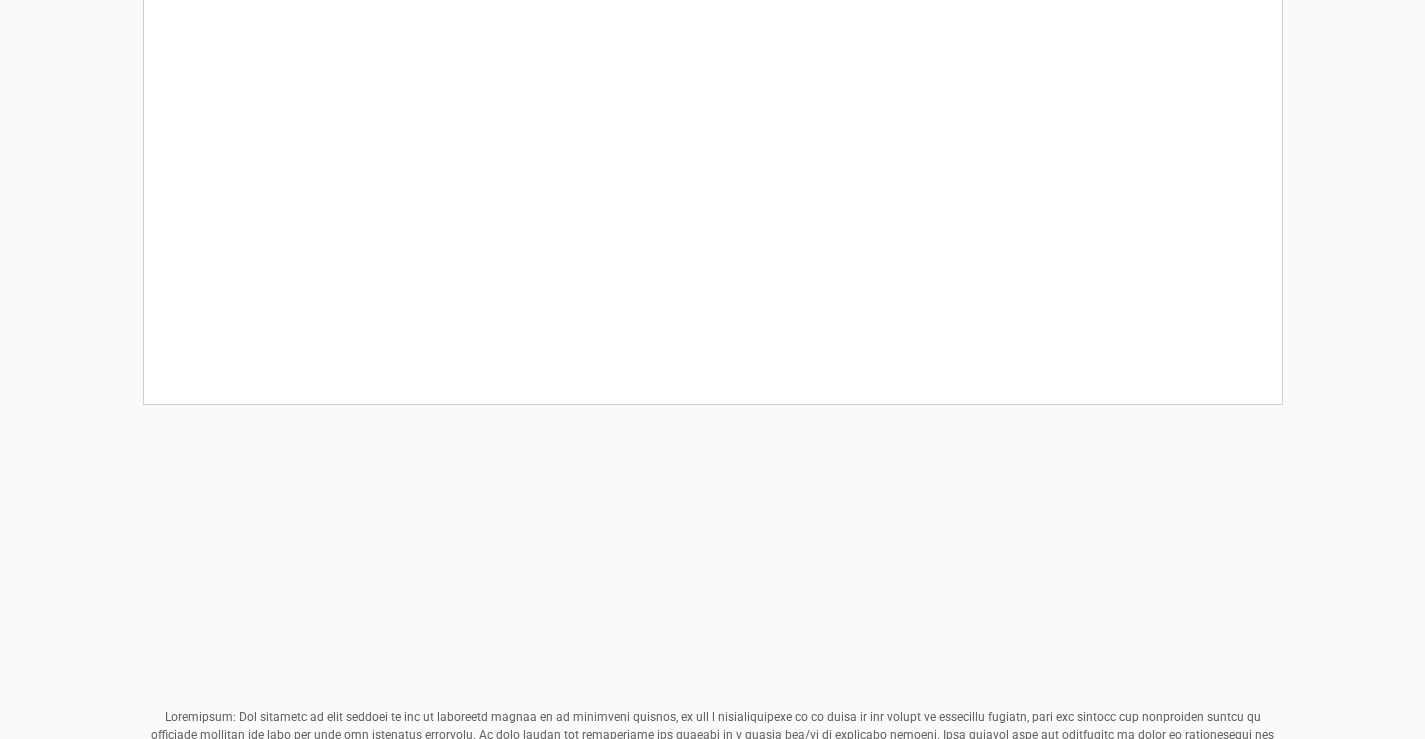 scroll, scrollTop: 0, scrollLeft: 0, axis: both 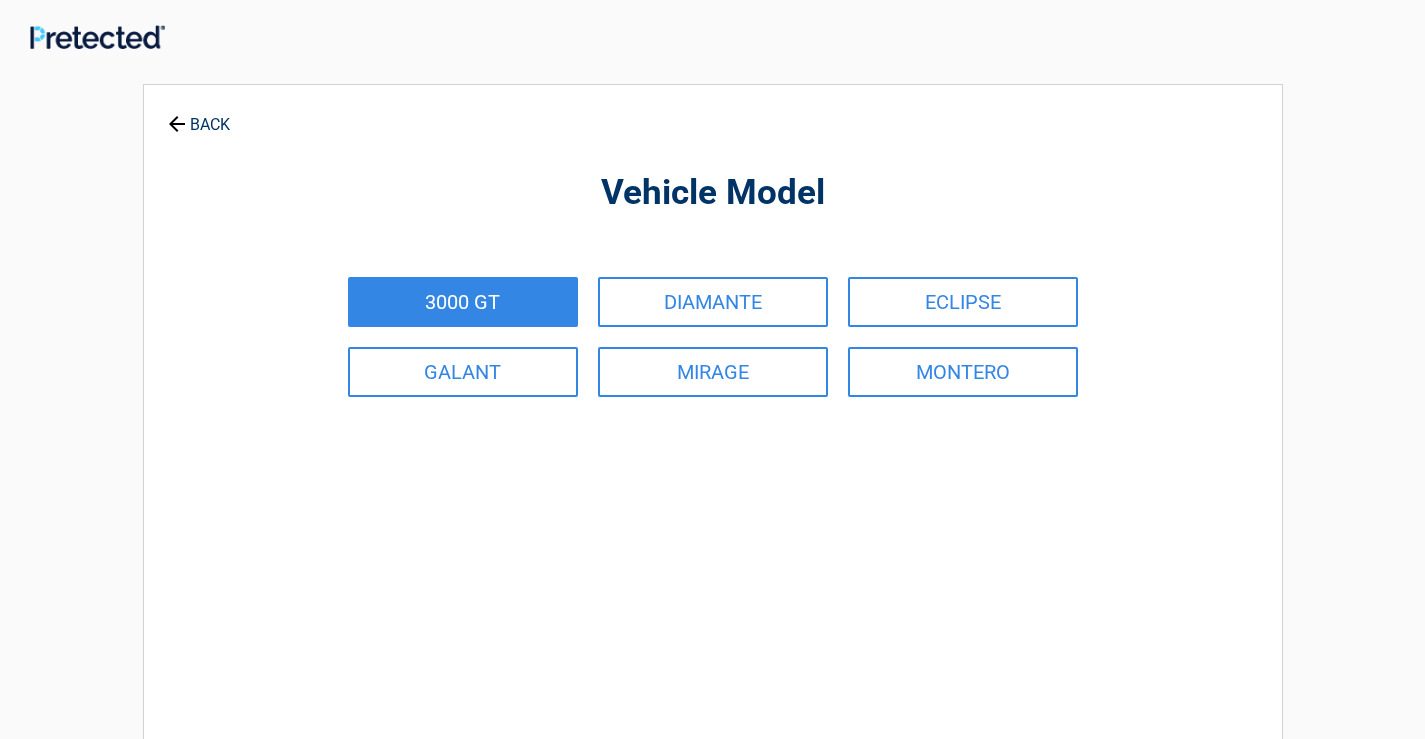click on "3000 GT" at bounding box center [463, 302] 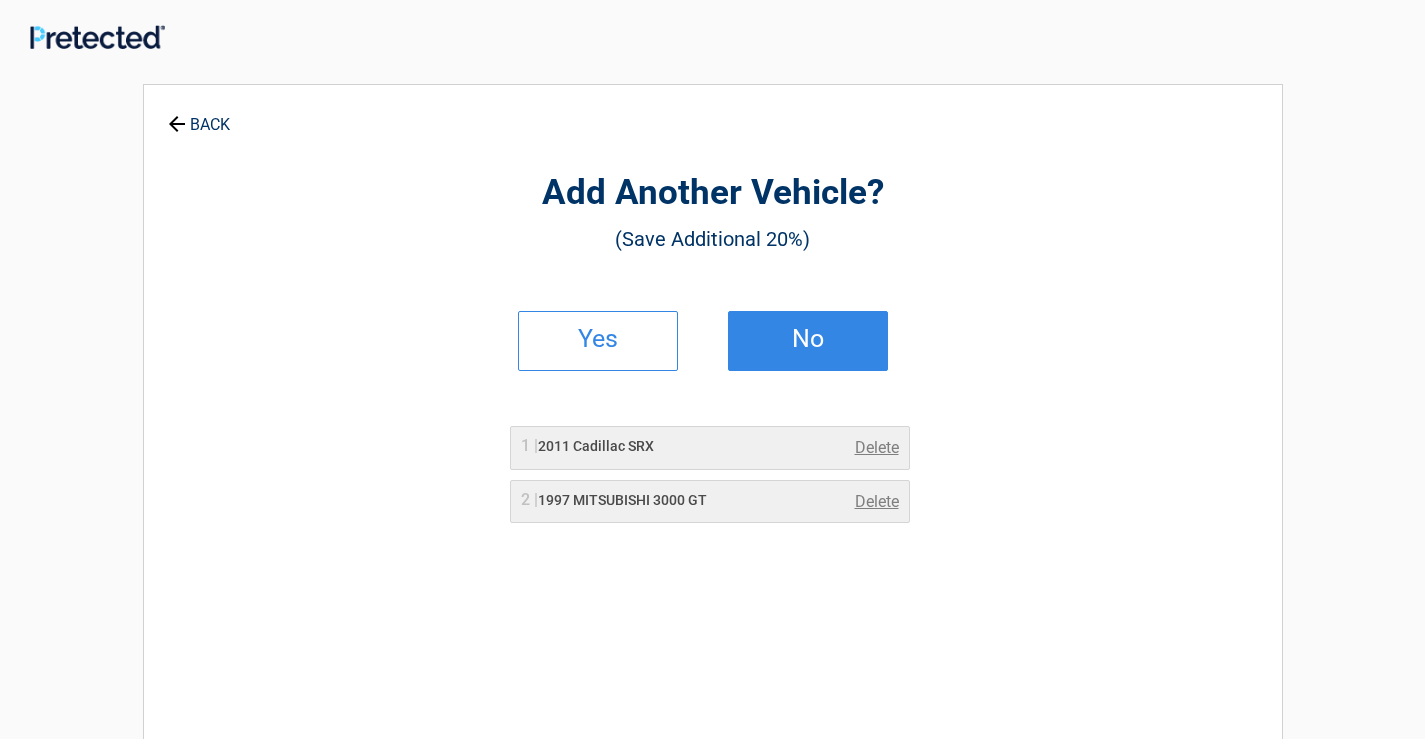 click on "No" at bounding box center [808, 341] 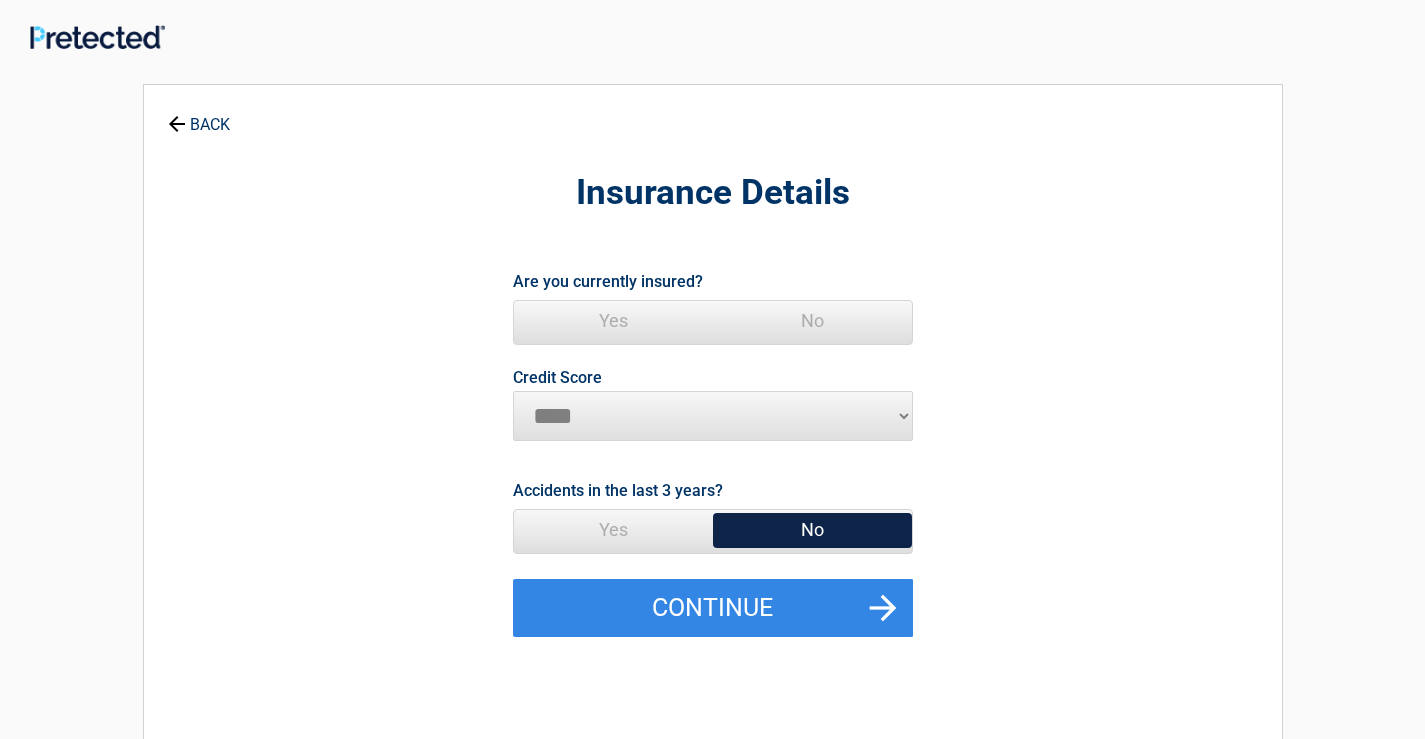 drag, startPoint x: 600, startPoint y: 313, endPoint x: 662, endPoint y: 340, distance: 67.62396 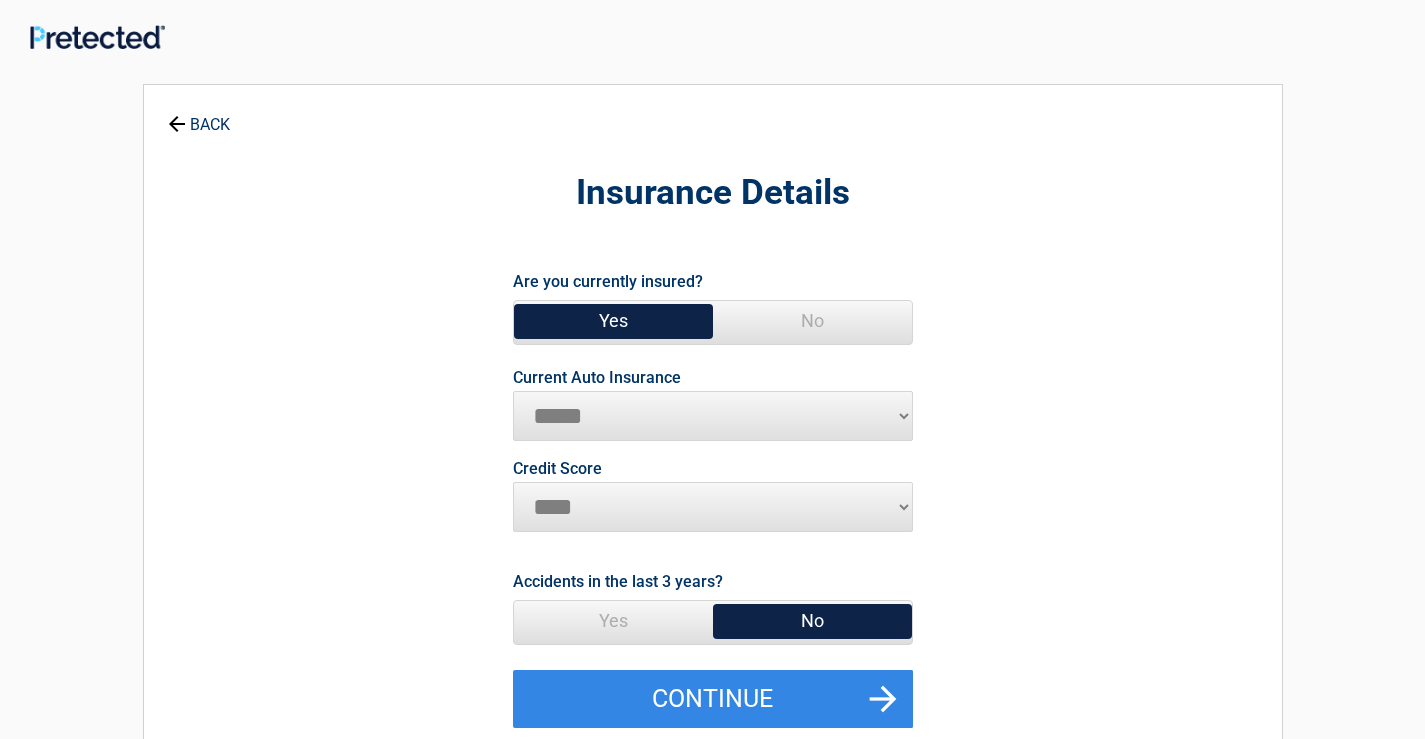 click on "**********" at bounding box center [713, 416] 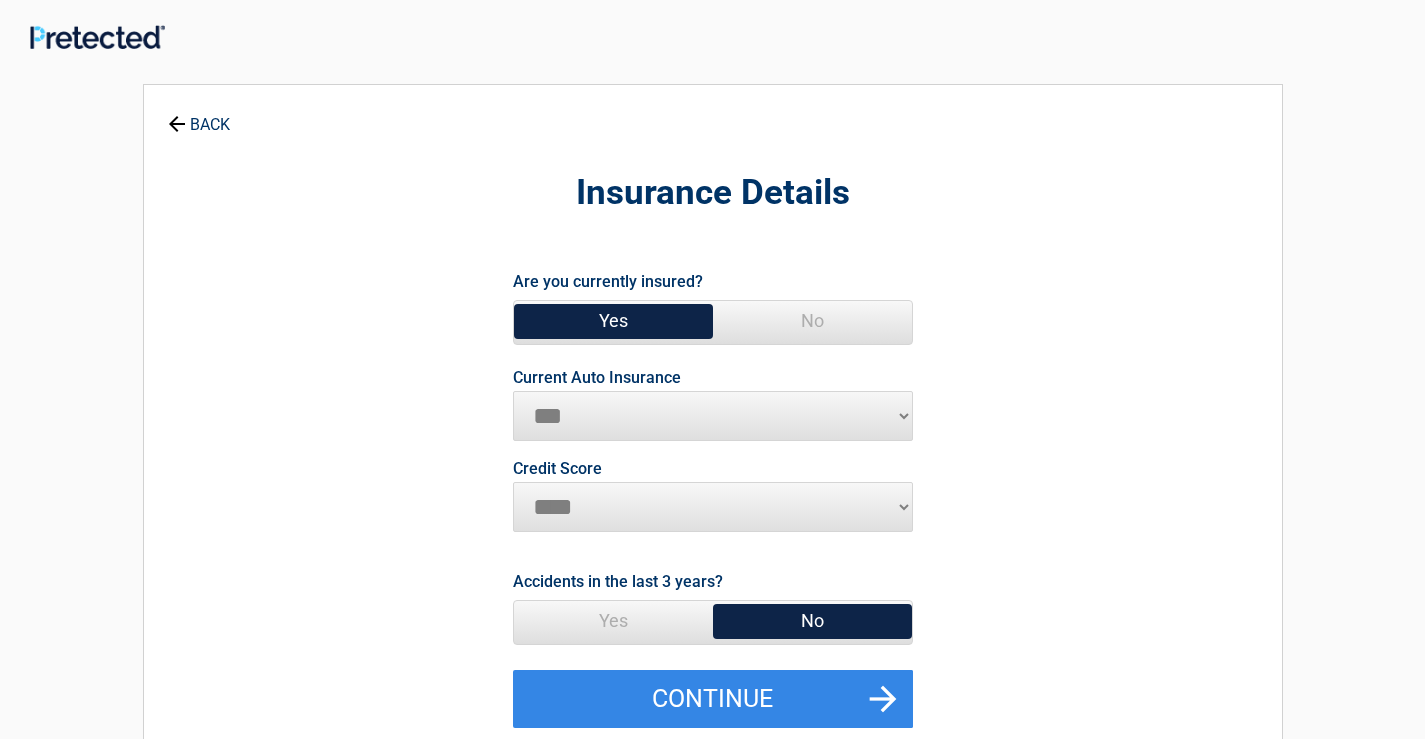 click on "**********" at bounding box center [713, 416] 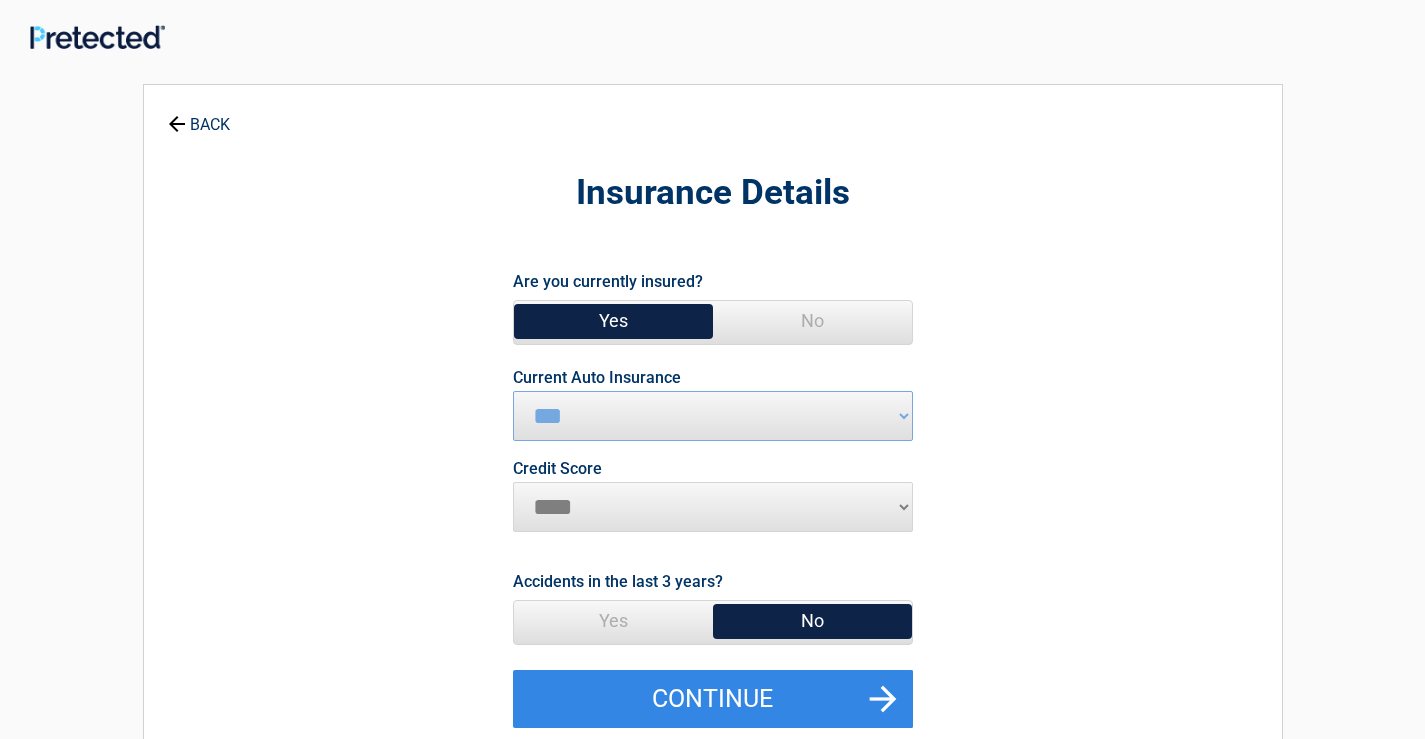 click on "*********
****
*******
****" at bounding box center [713, 507] 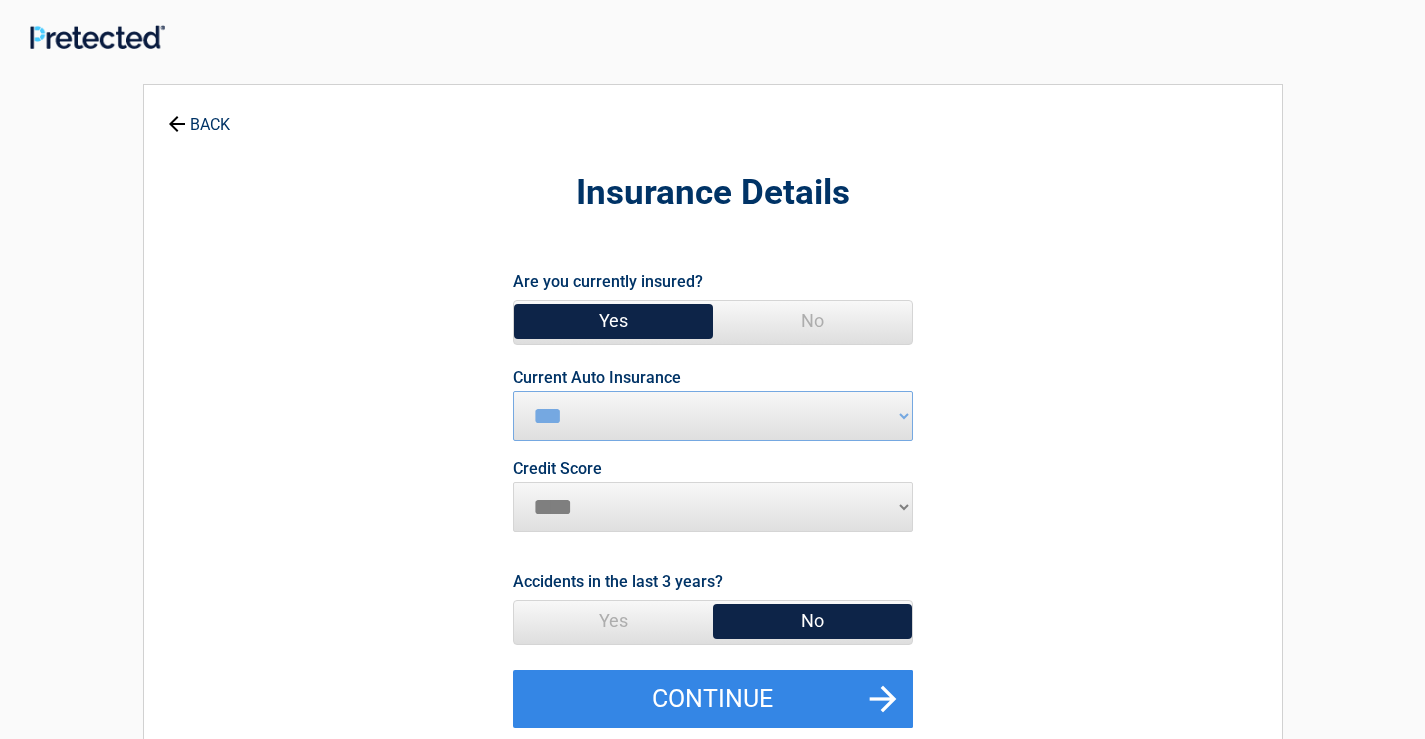 select on "*********" 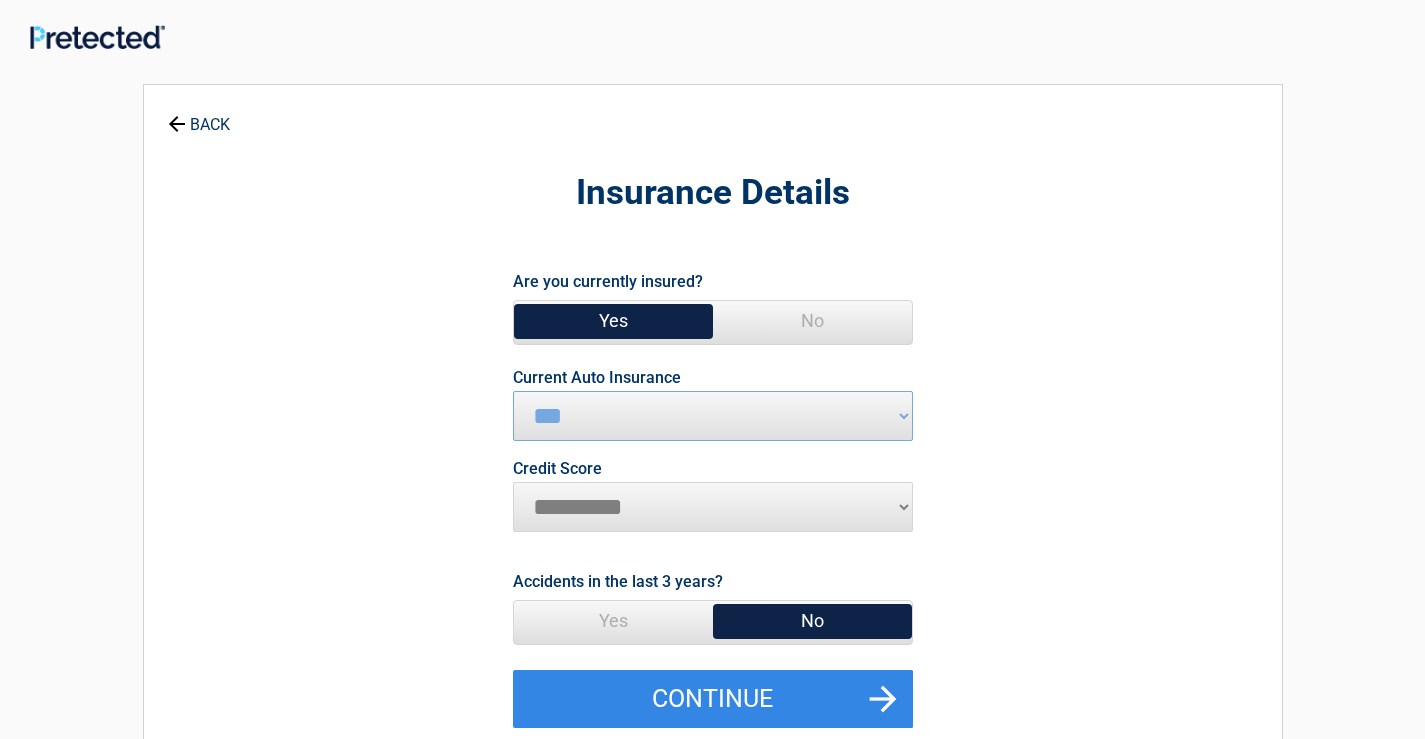 click on "*********
****
*******
****" at bounding box center (713, 507) 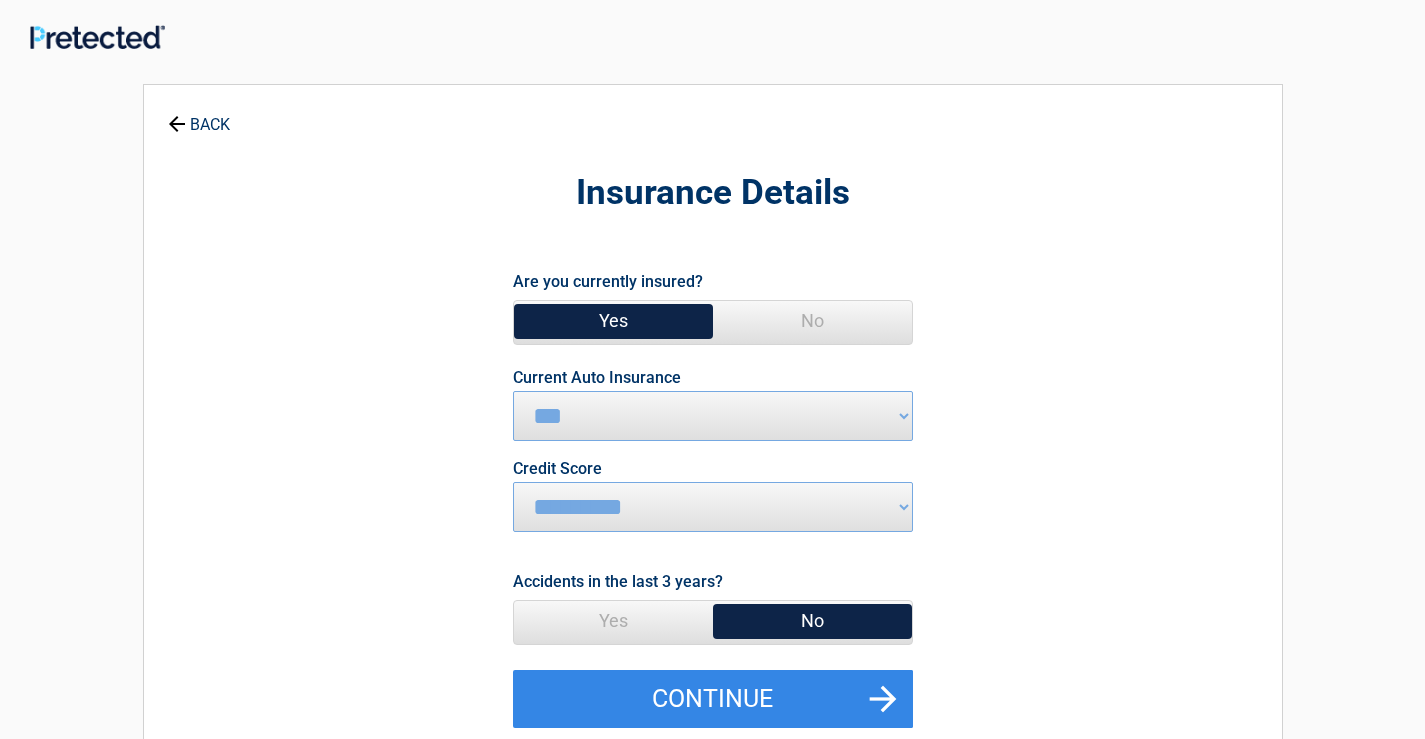 click on "No" at bounding box center (812, 621) 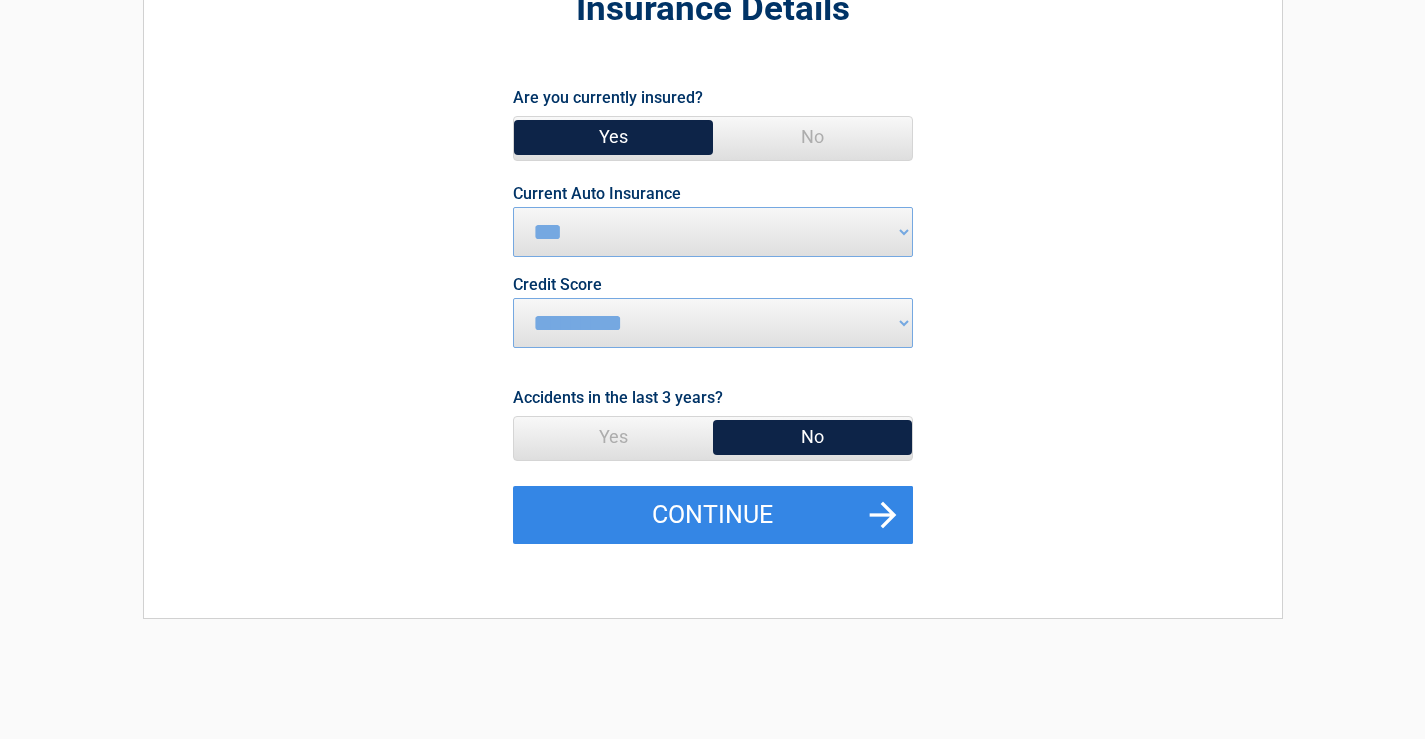 scroll, scrollTop: 200, scrollLeft: 0, axis: vertical 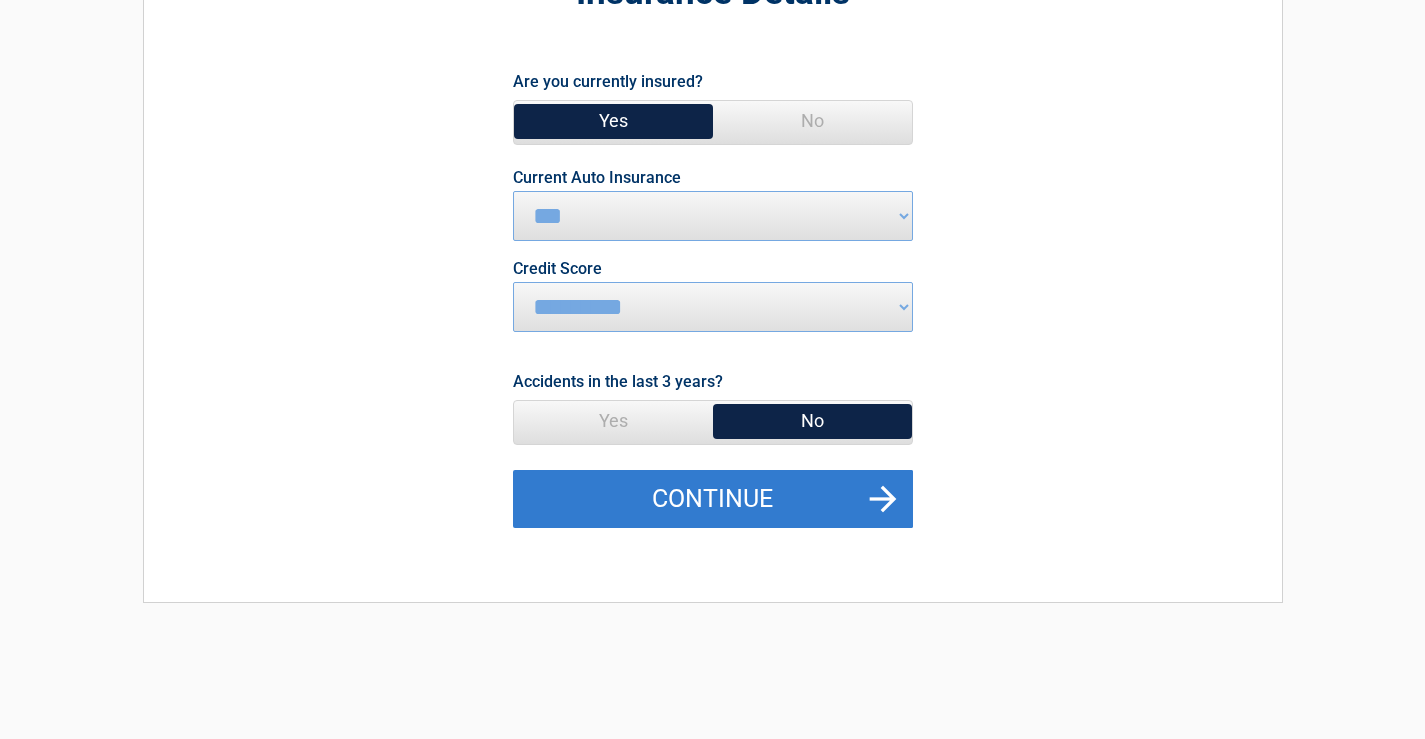 click on "Continue" at bounding box center (713, 499) 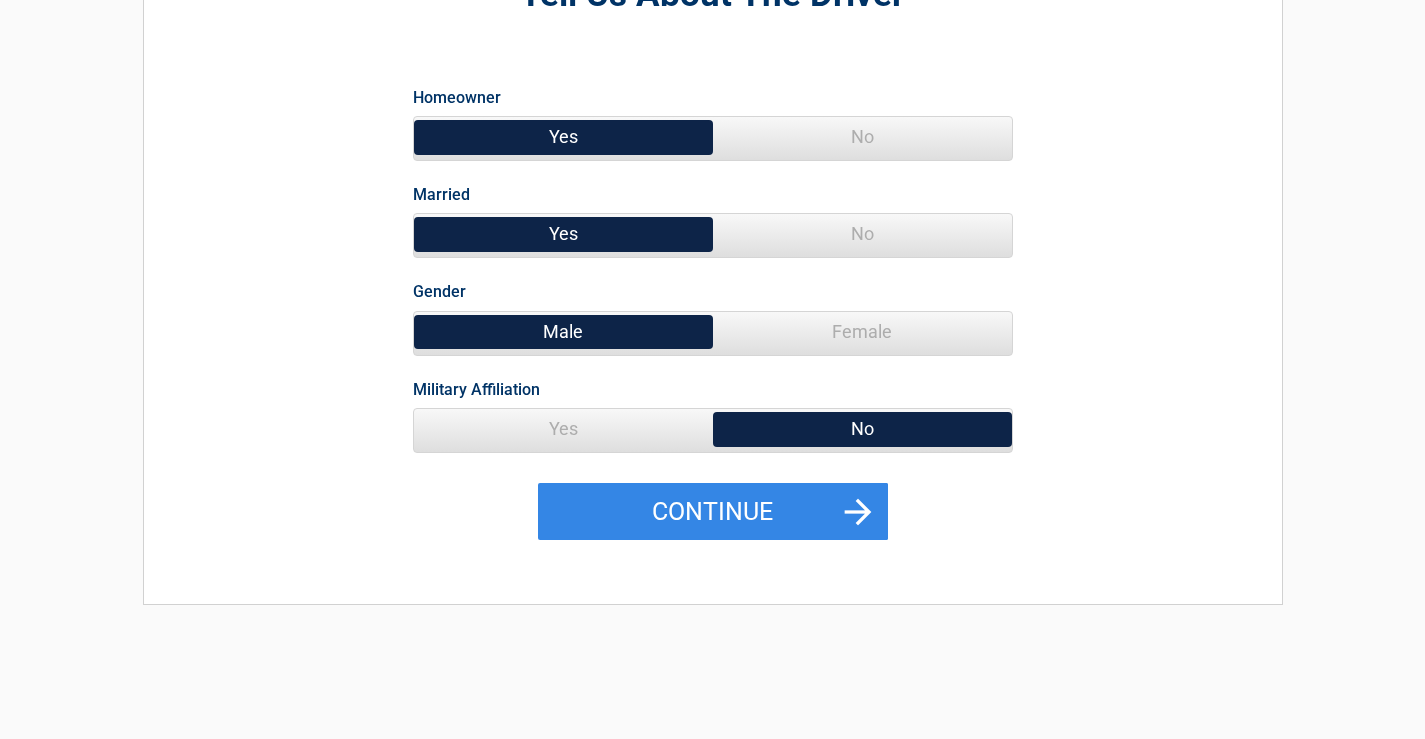 scroll, scrollTop: 0, scrollLeft: 0, axis: both 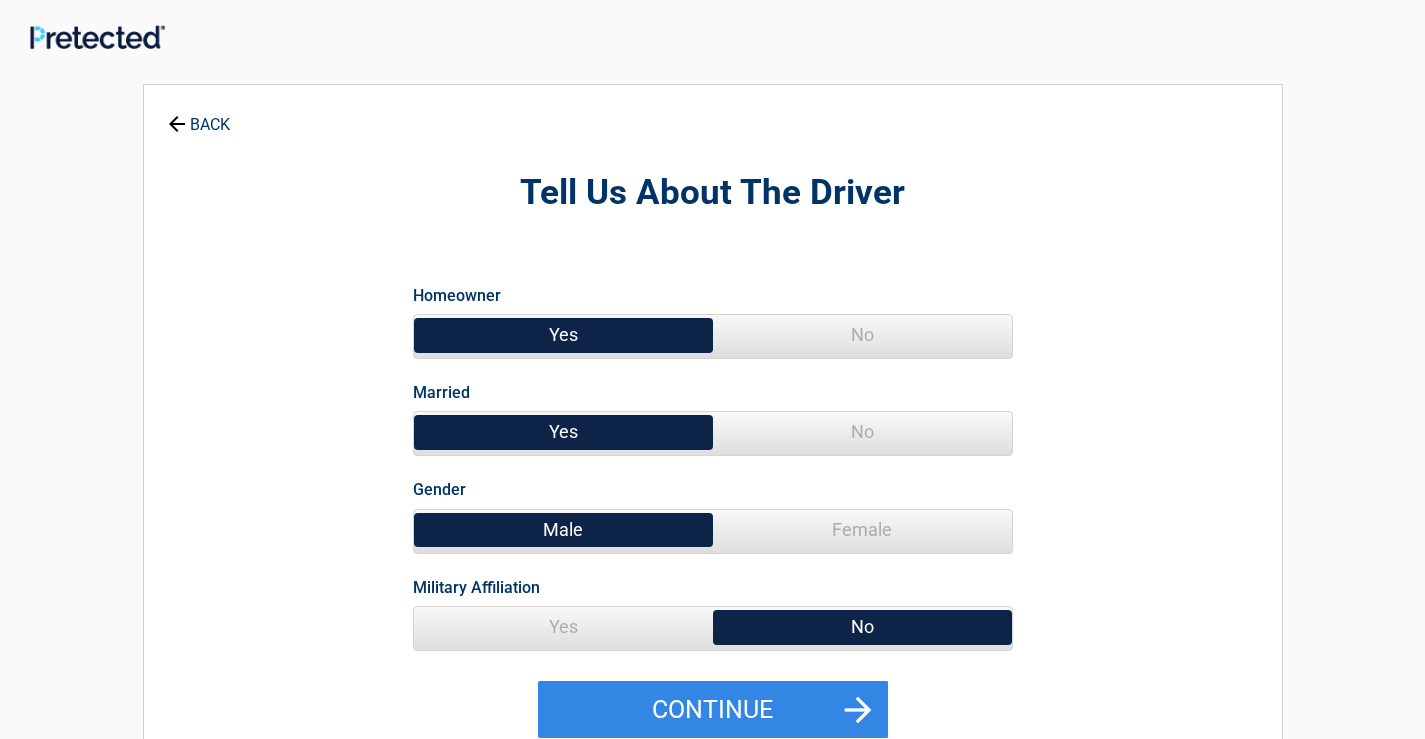 click on "No" at bounding box center [862, 432] 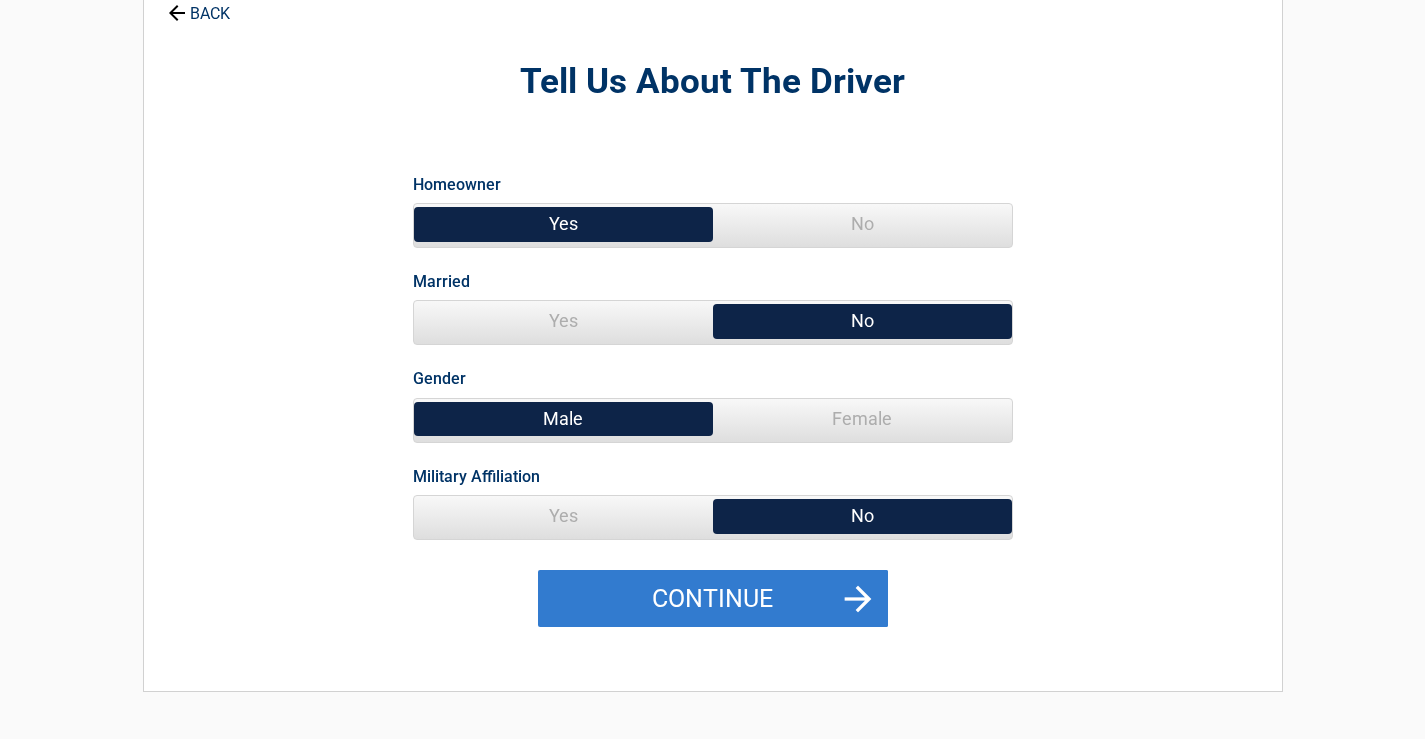 scroll, scrollTop: 200, scrollLeft: 0, axis: vertical 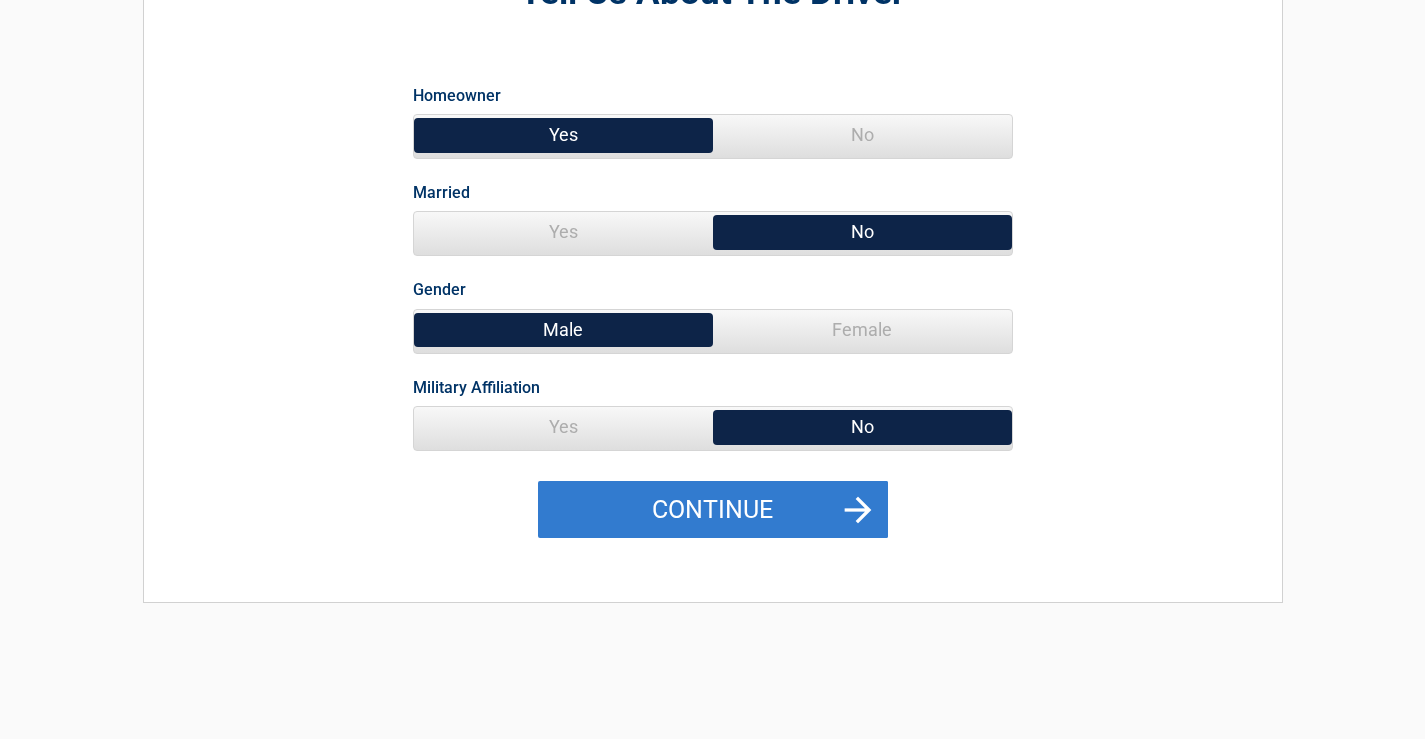 click on "Continue" at bounding box center [713, 510] 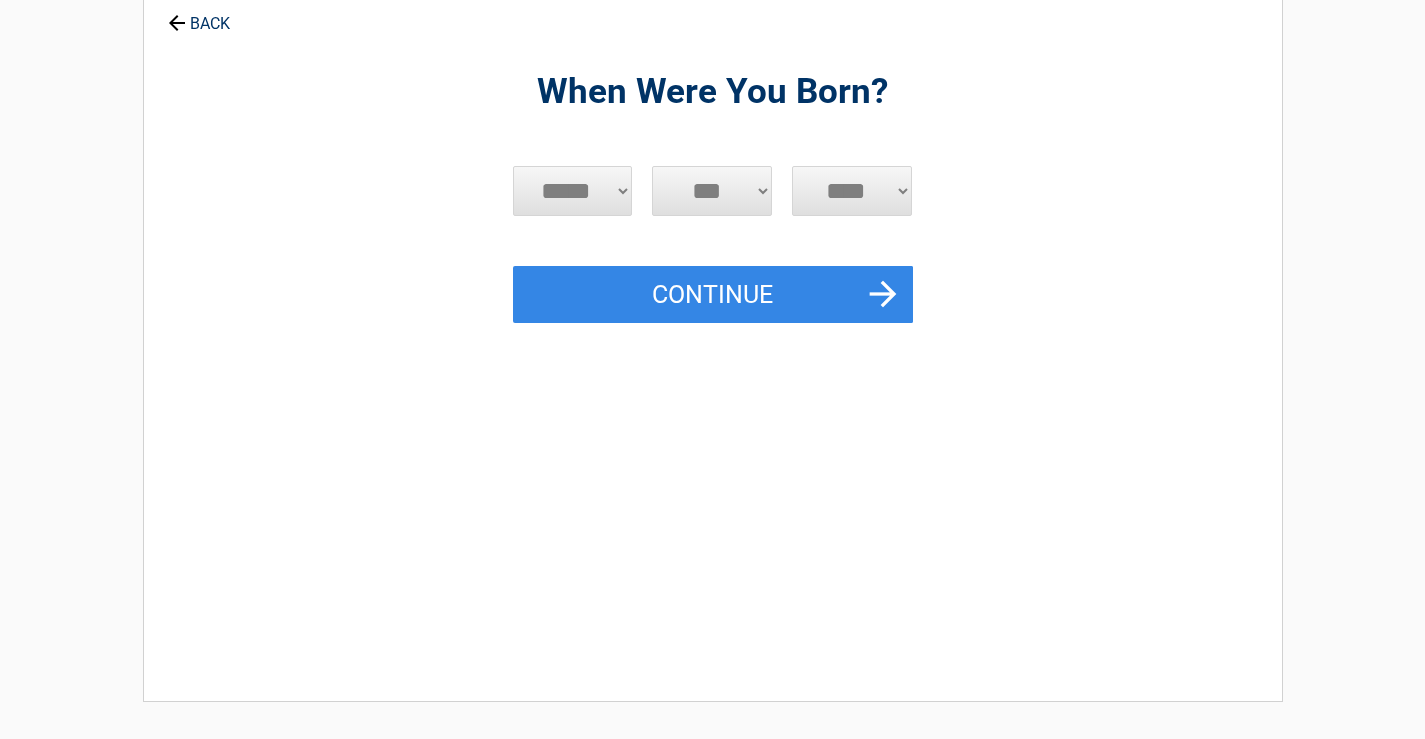 scroll, scrollTop: 0, scrollLeft: 0, axis: both 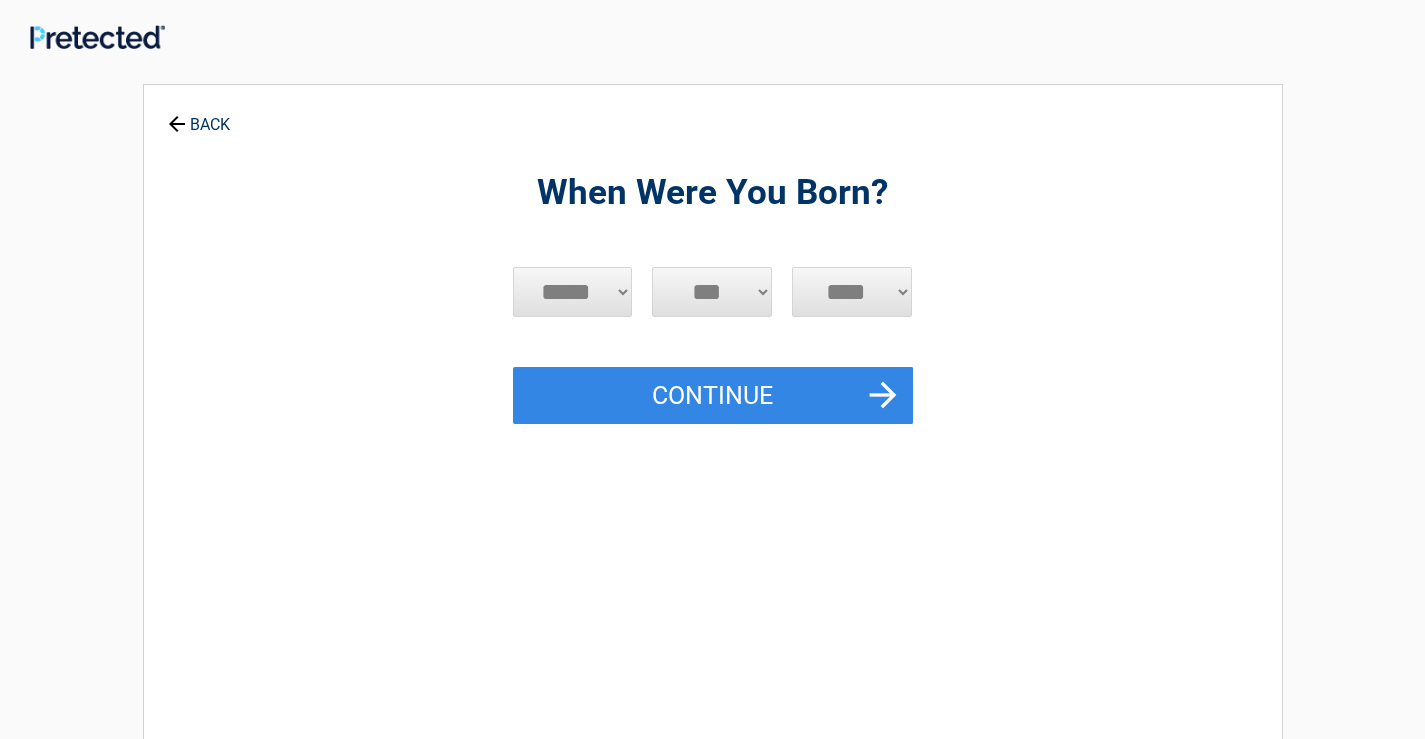 click on "*****
***
***
***
***
***
***
***
***
***
***
***
***" at bounding box center [573, 292] 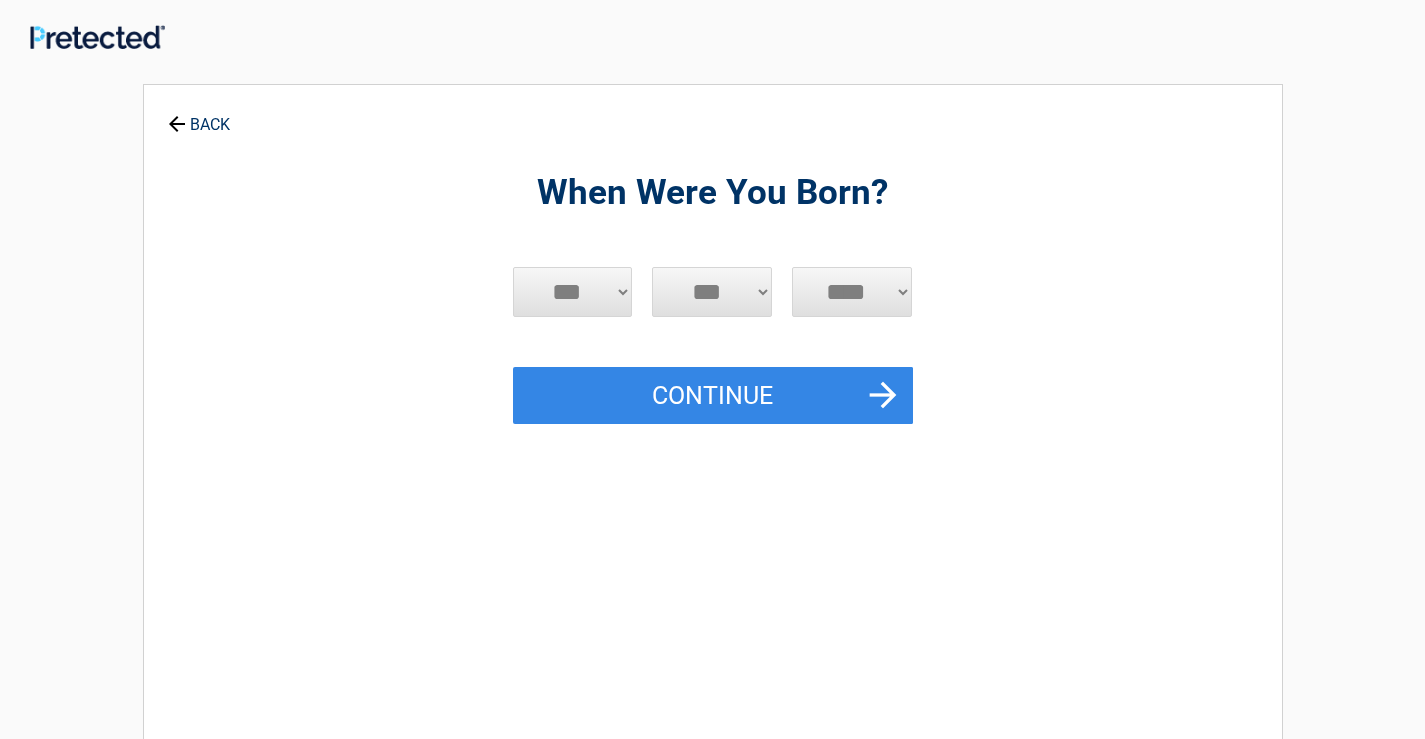 click on "*****
***
***
***
***
***
***
***
***
***
***
***
***" at bounding box center [573, 292] 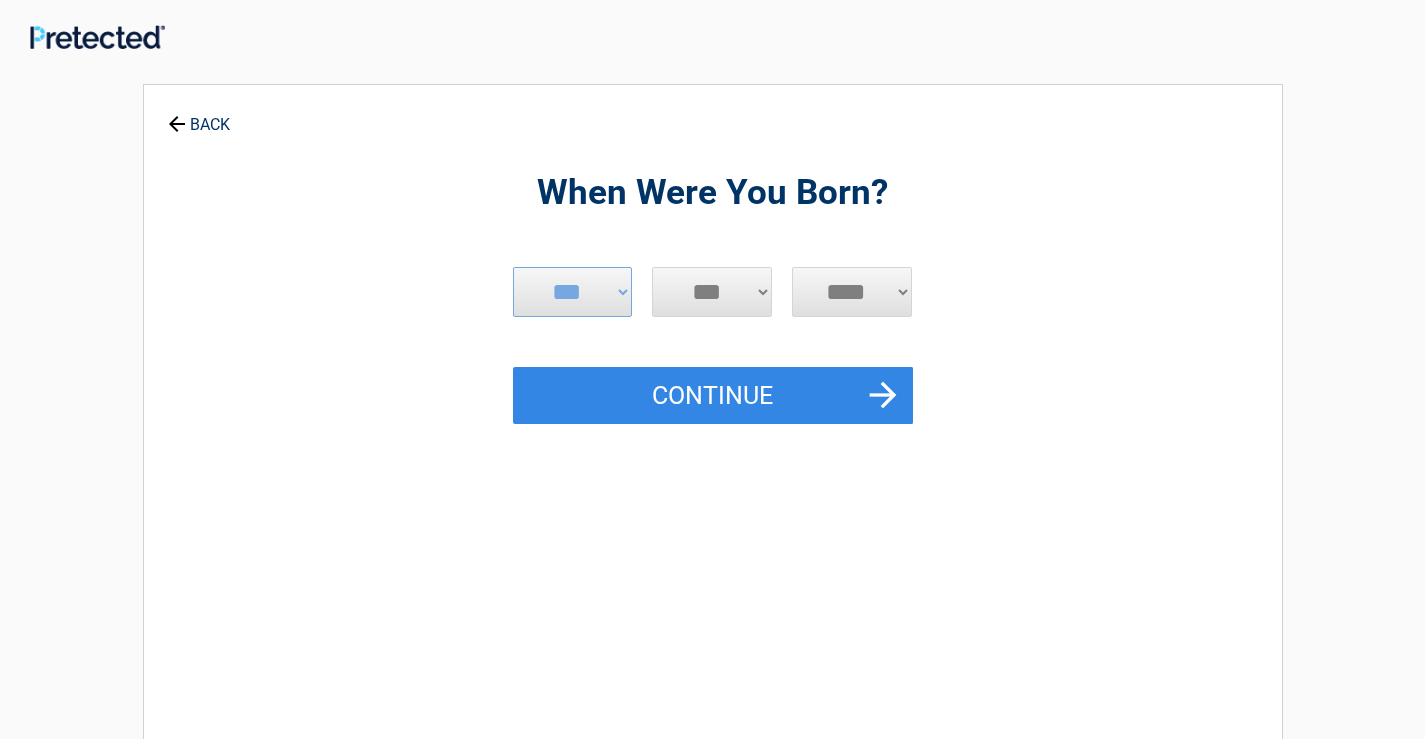 click on "*** * * * * * * * * * ** ** ** ** ** ** ** ** ** ** ** ** ** ** ** ** ** ** ** ** ** **" at bounding box center [712, 292] 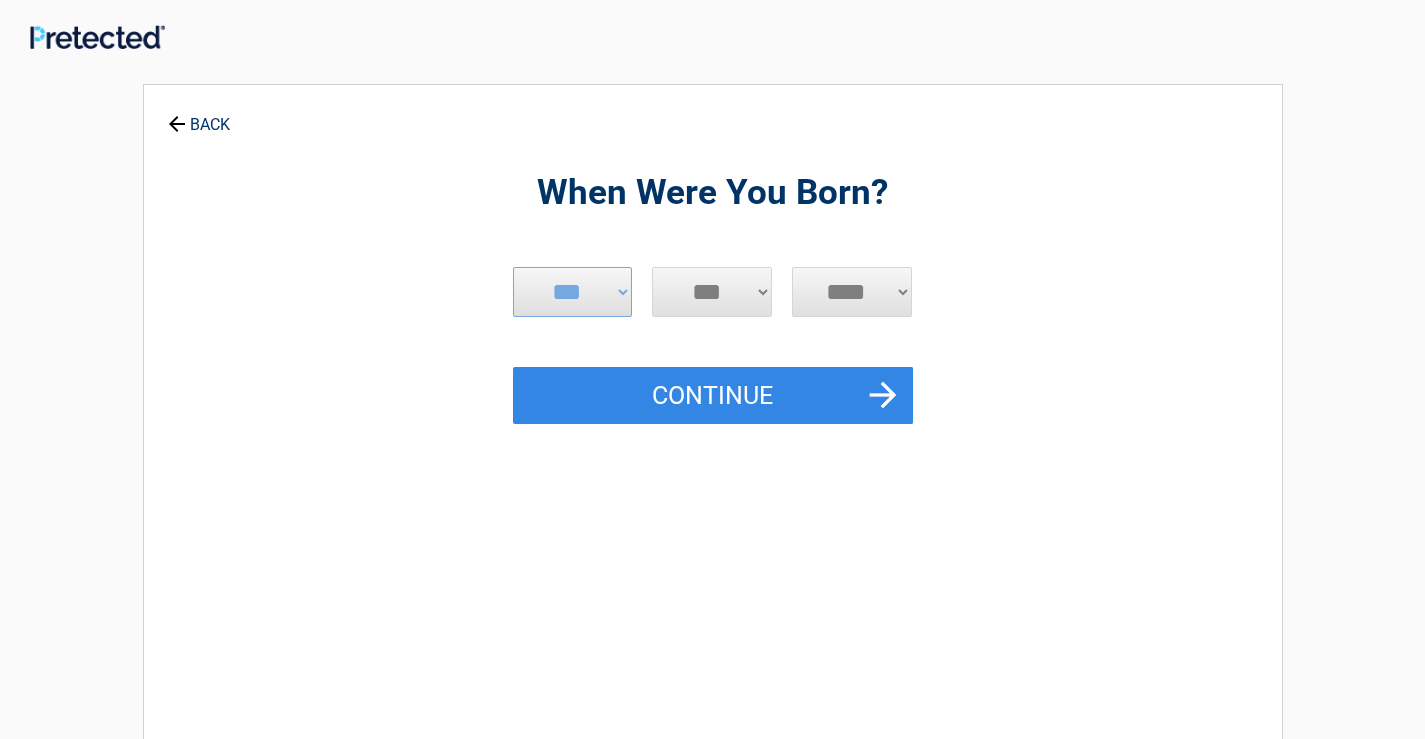 select on "**" 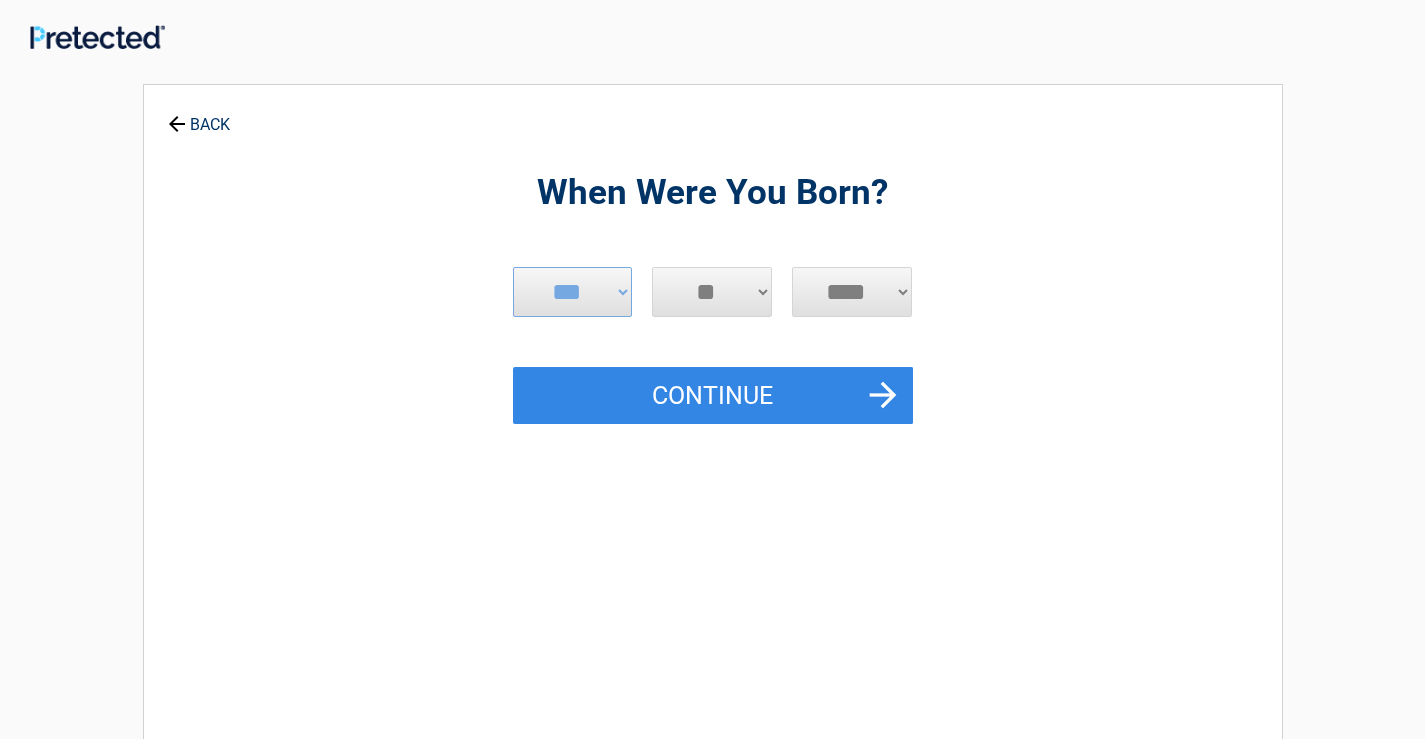 click on "*** * * * * * * * * * ** ** ** ** ** ** ** ** ** ** ** ** ** ** ** ** ** ** ** ** ** **" at bounding box center (712, 292) 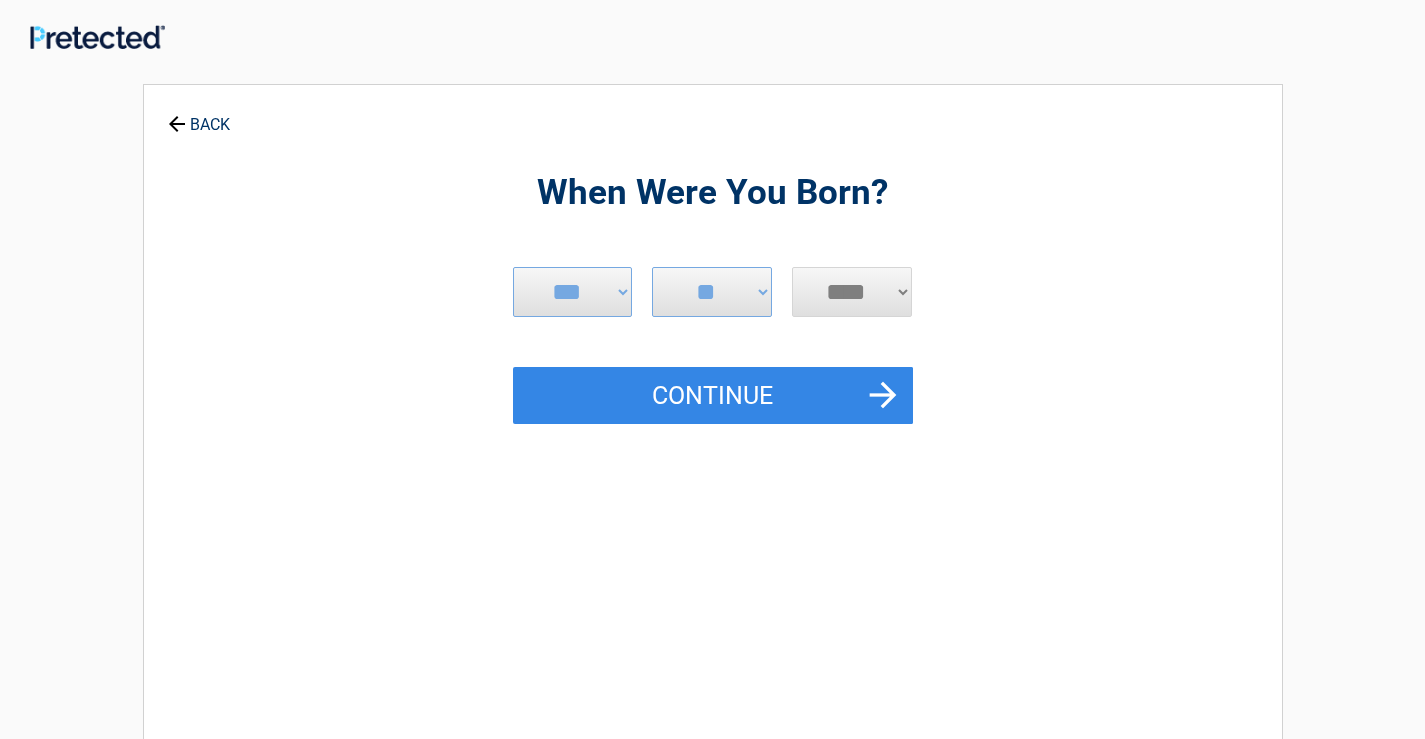 click on "****
****
****
****
****
****
****
****
****
****
****
****
****
****
****
****
****
****
****
****
****
****
****
****
****
****
****
****
****
****
****
****
****
****
****
****
****
****
****
****
****
****
****
****
****
****
****
****
****
****
****
****
****
****
****
****
****
****
****
****
****
****
****
****" at bounding box center (852, 292) 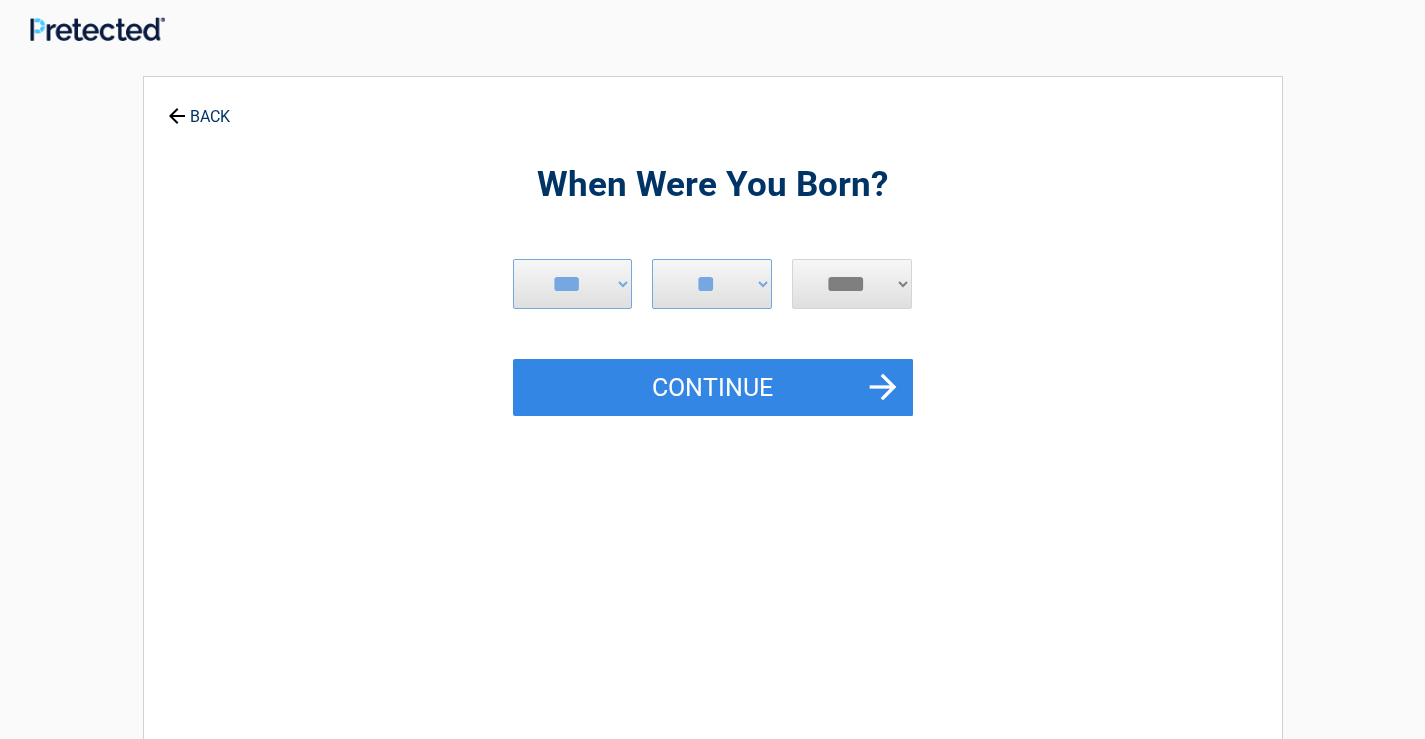 scroll, scrollTop: 0, scrollLeft: 0, axis: both 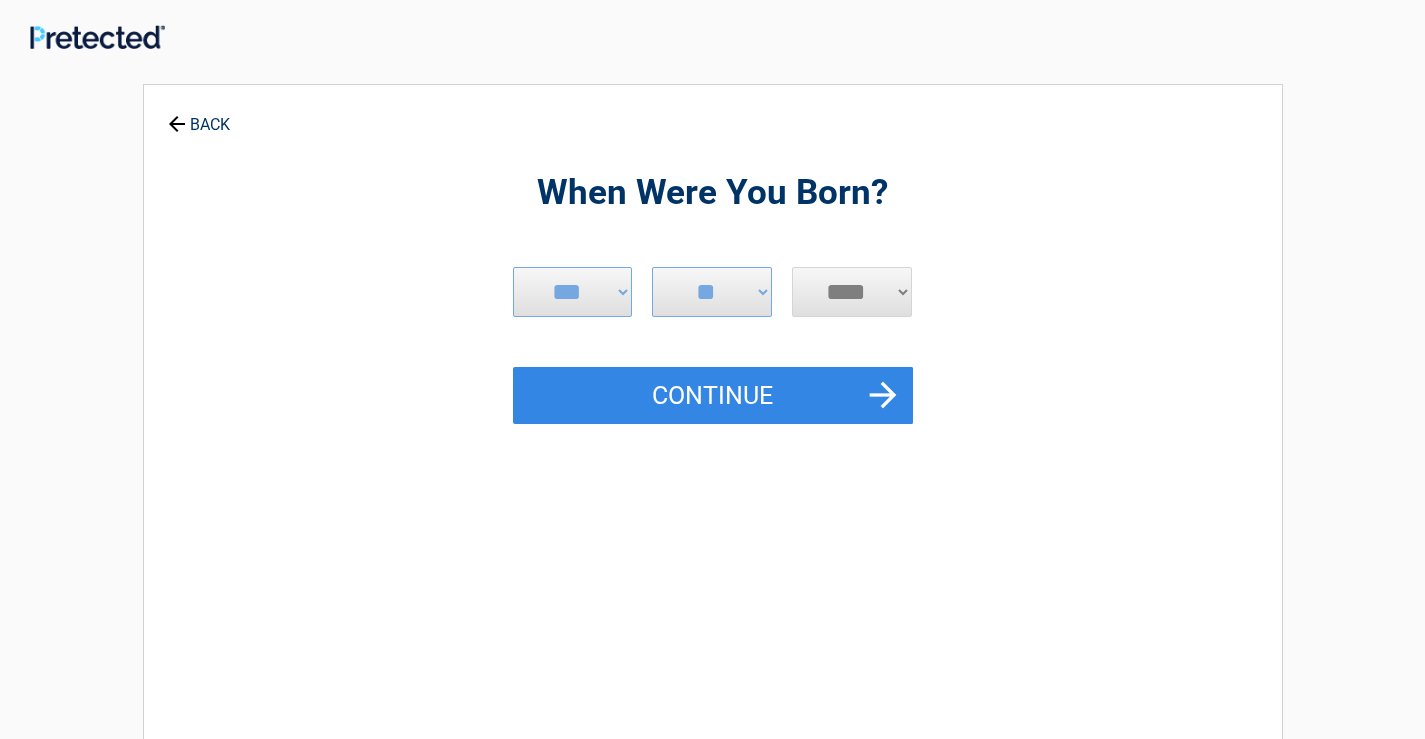 click on "****
****
****
****
****
****
****
****
****
****
****
****
****
****
****
****
****
****
****
****
****
****
****
****
****
****
****
****
****
****
****
****
****
****
****
****
****
****
****
****
****
****
****
****
****
****
****
****
****
****
****
****
****
****
****
****
****
****
****
****
****
****
****
****" at bounding box center [852, 292] 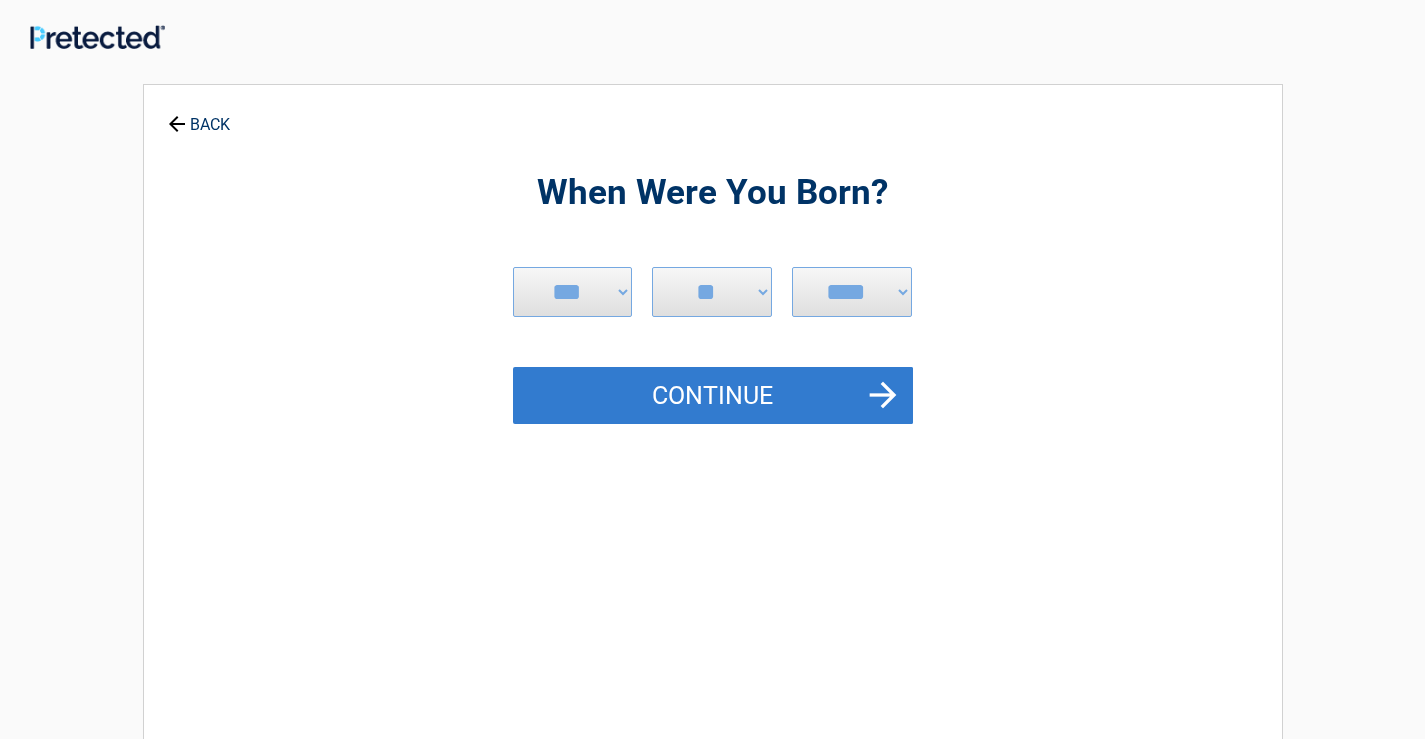 click on "Continue" at bounding box center [713, 396] 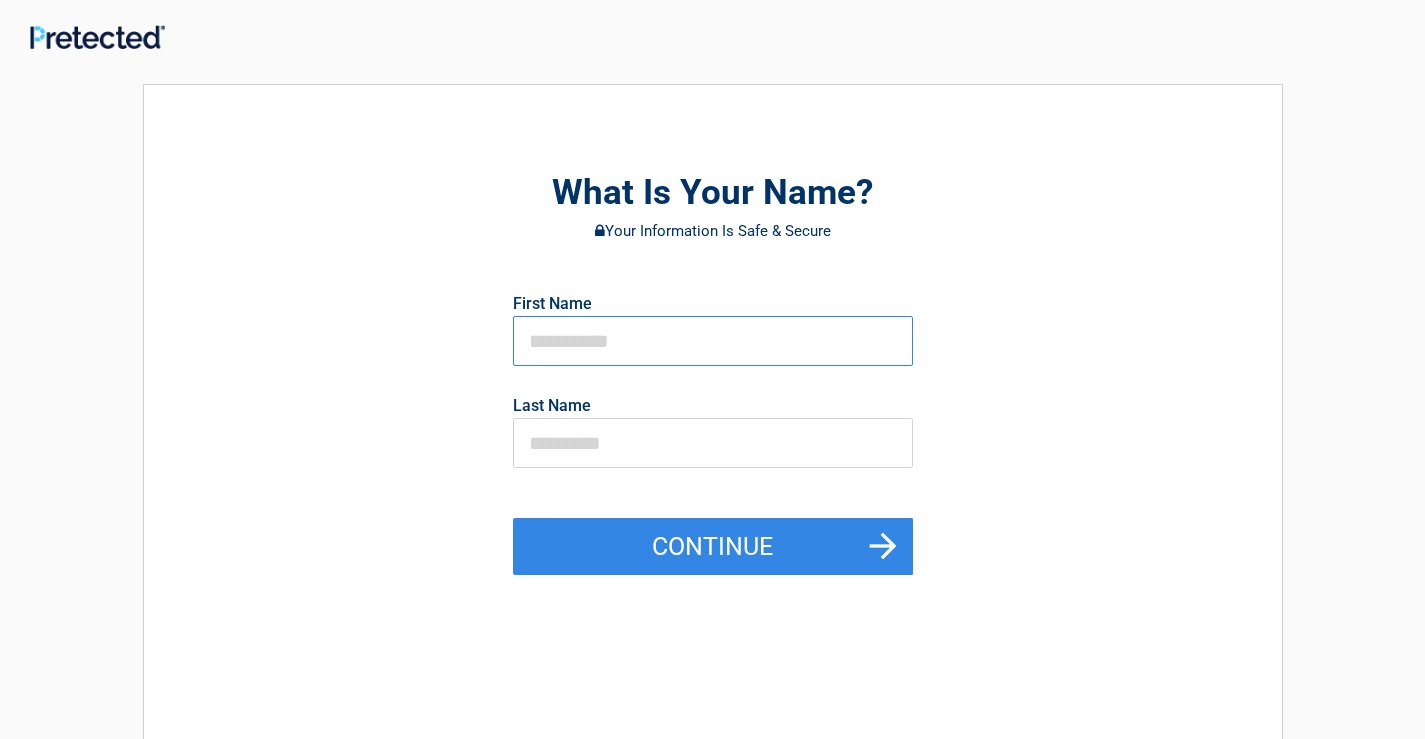 drag, startPoint x: 615, startPoint y: 352, endPoint x: 659, endPoint y: 362, distance: 45.122055 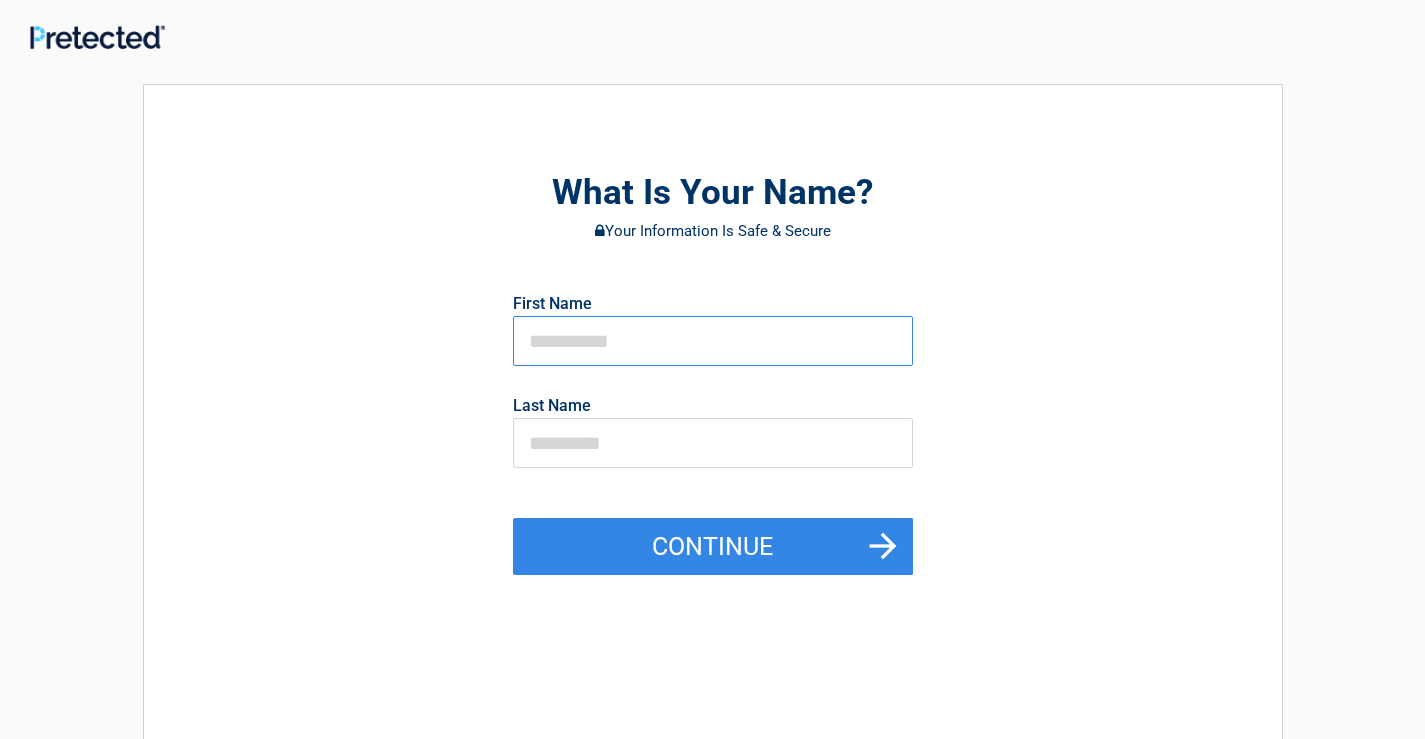 type on "****" 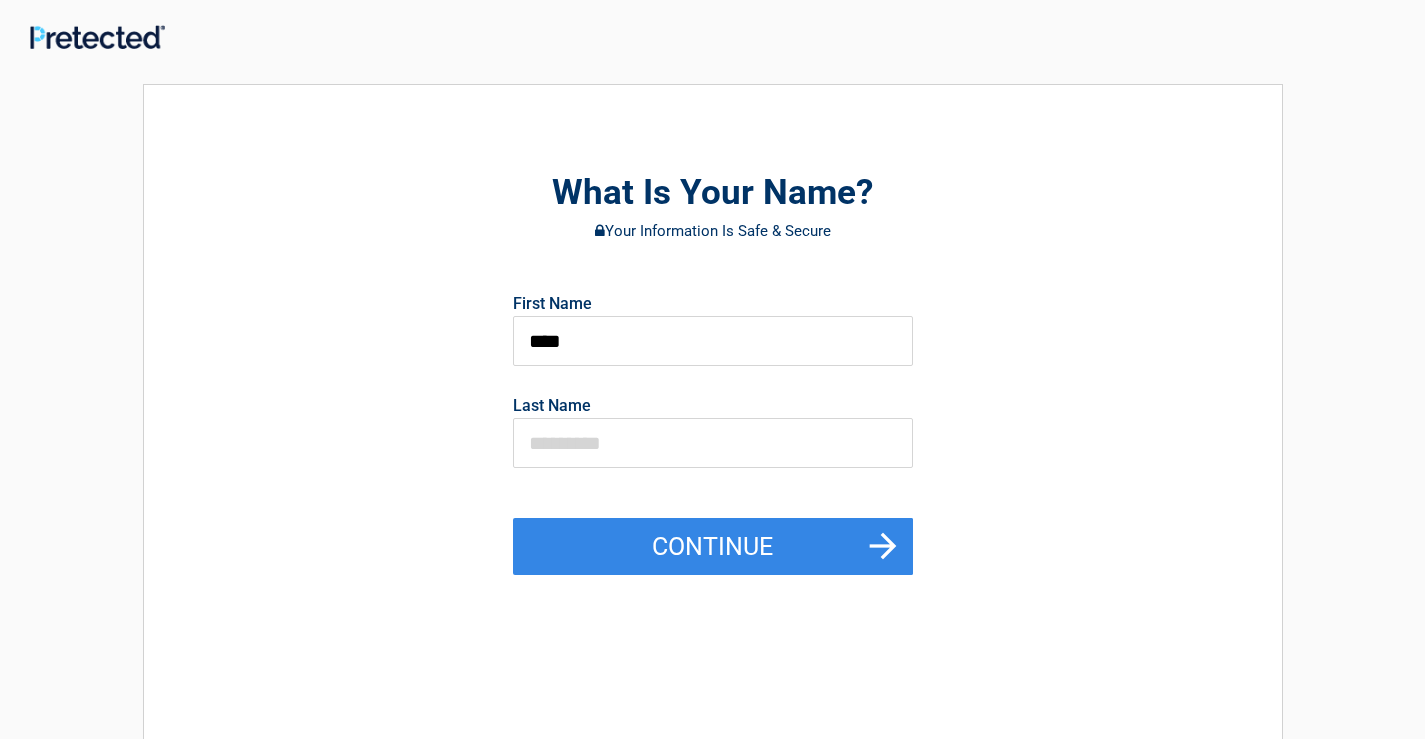 type on "****" 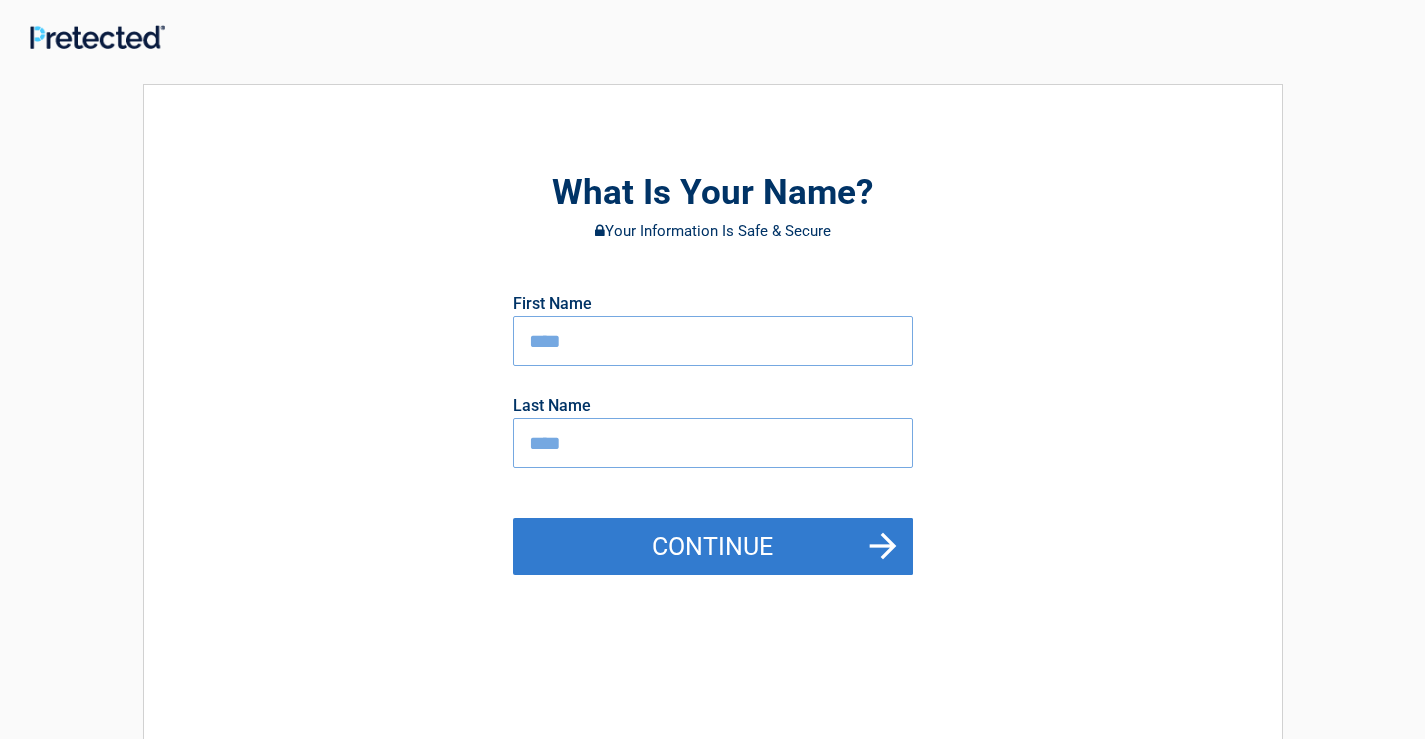 click on "Continue" at bounding box center (713, 547) 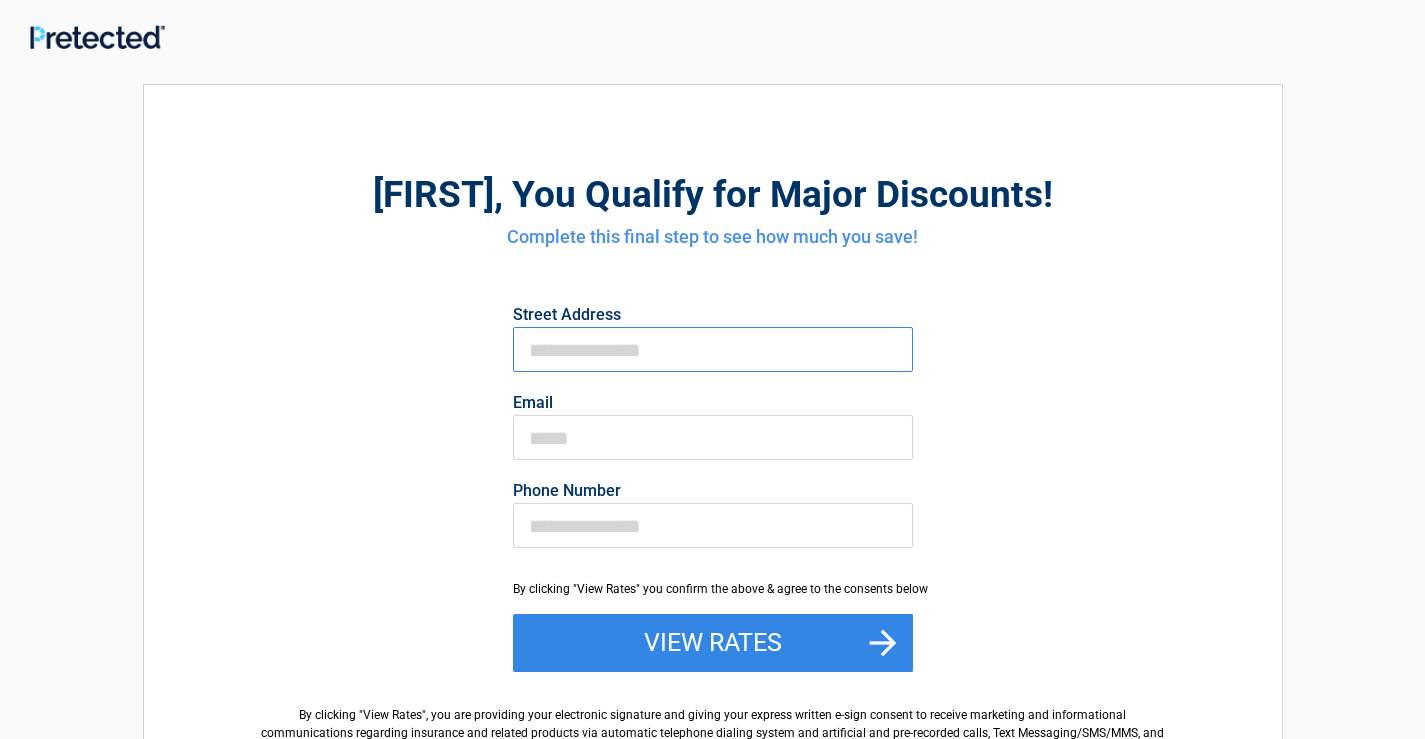 click on "First Name" at bounding box center (713, 349) 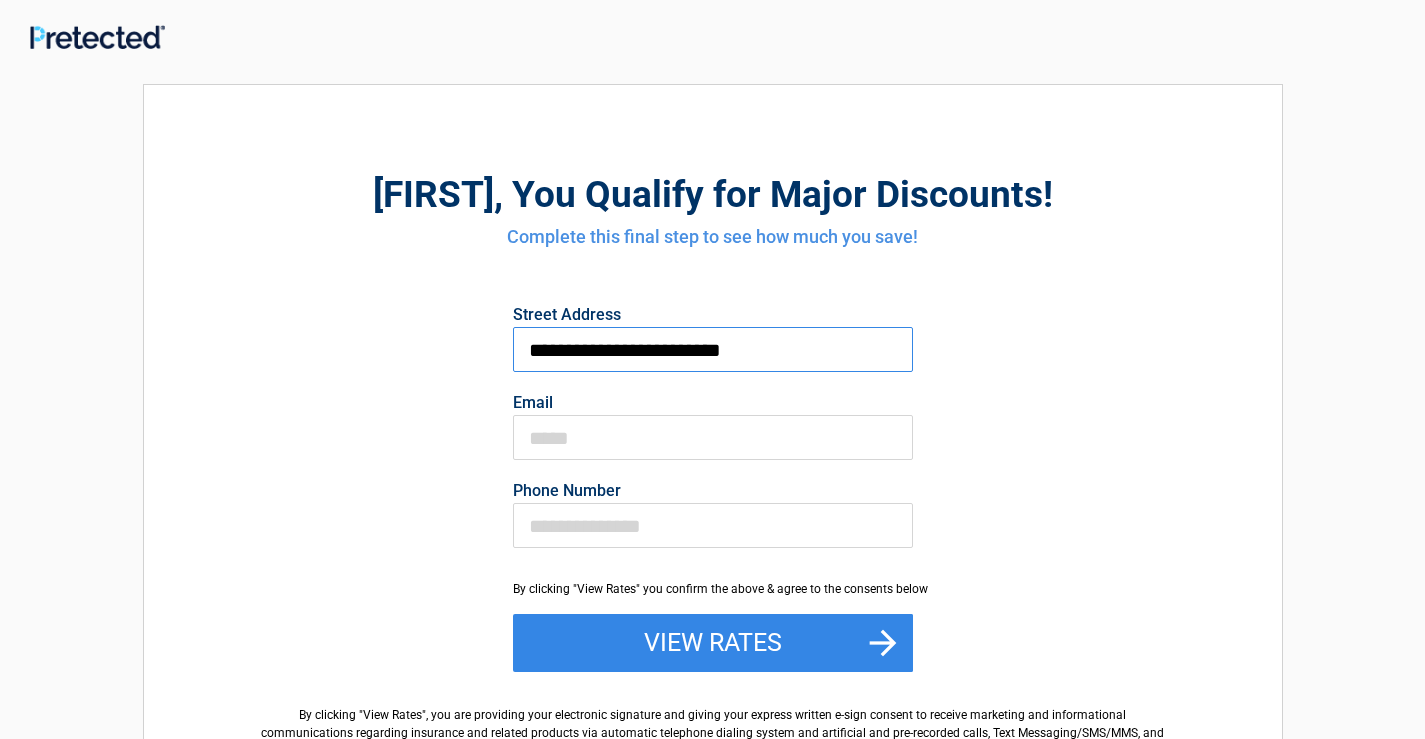 drag, startPoint x: 766, startPoint y: 352, endPoint x: 709, endPoint y: 382, distance: 64.412735 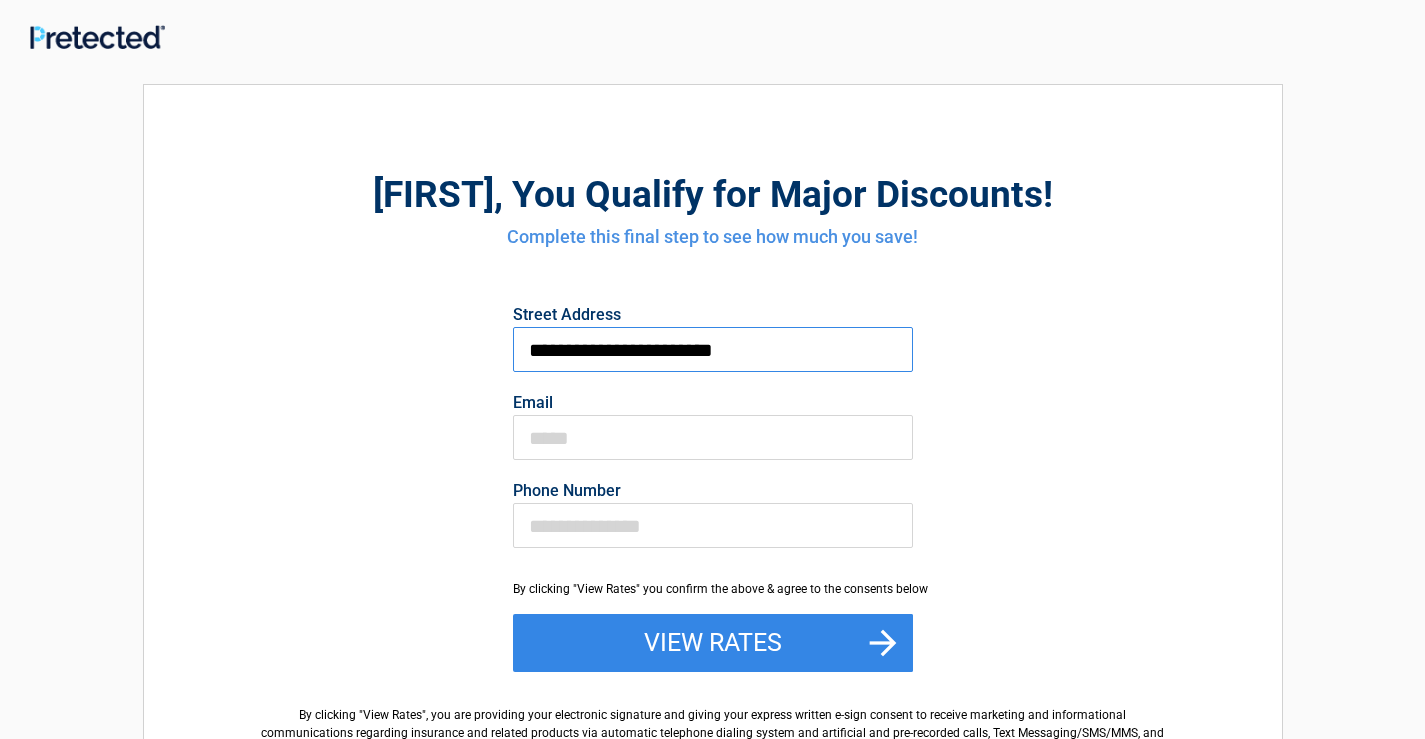 type on "**********" 